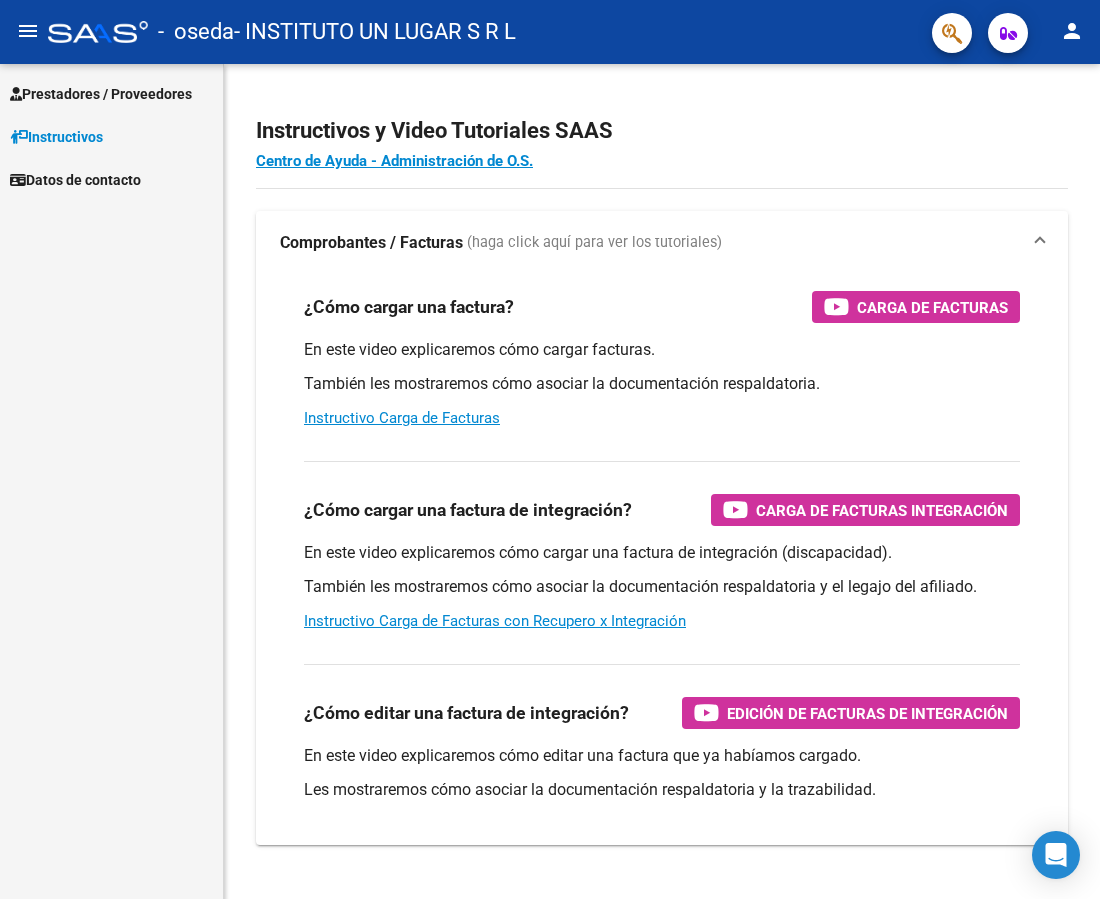 scroll, scrollTop: 0, scrollLeft: 0, axis: both 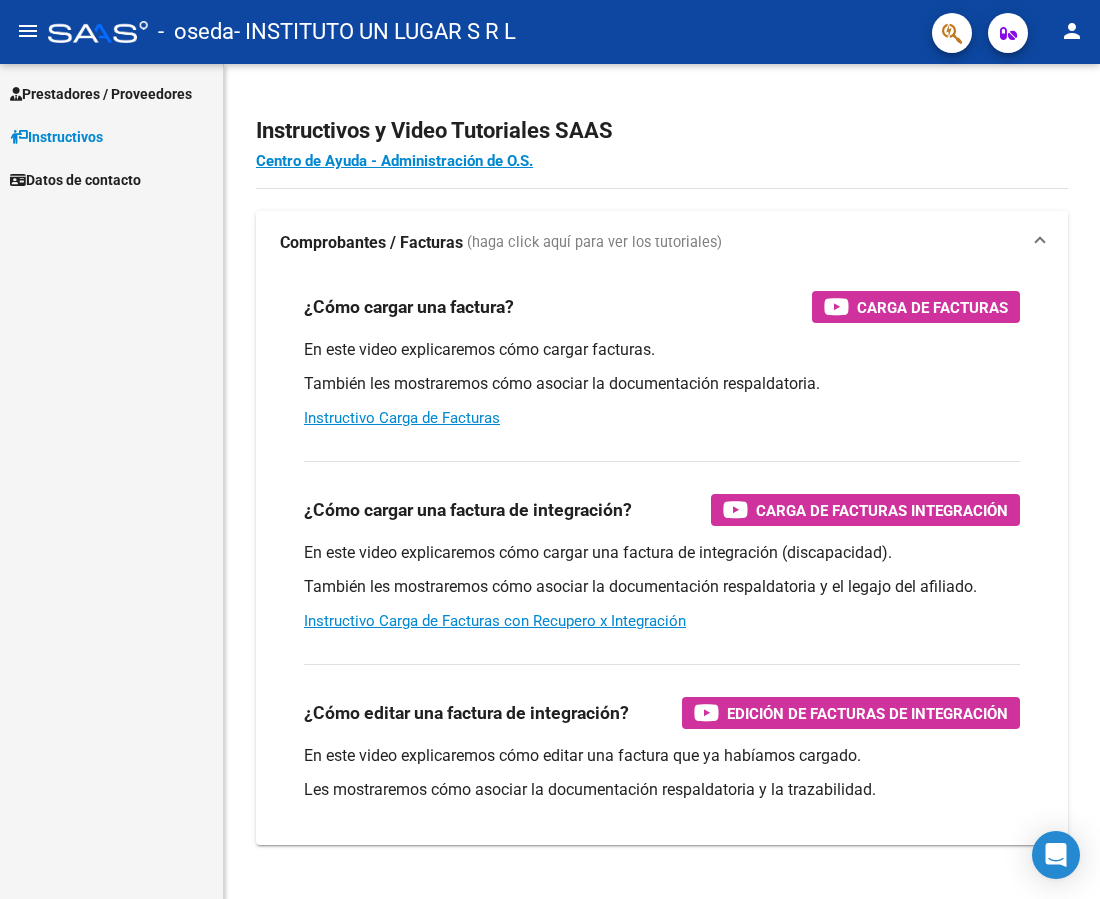 click on "menu" 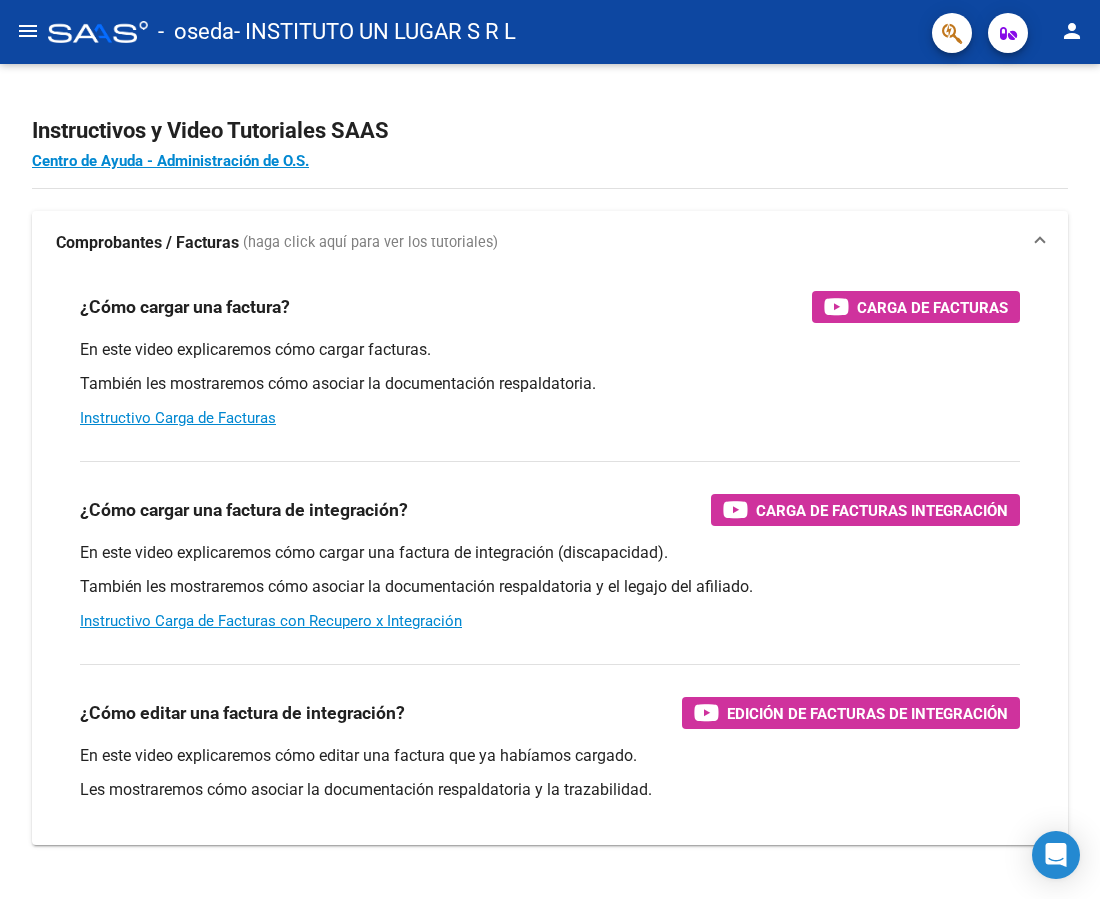 click on "menu" 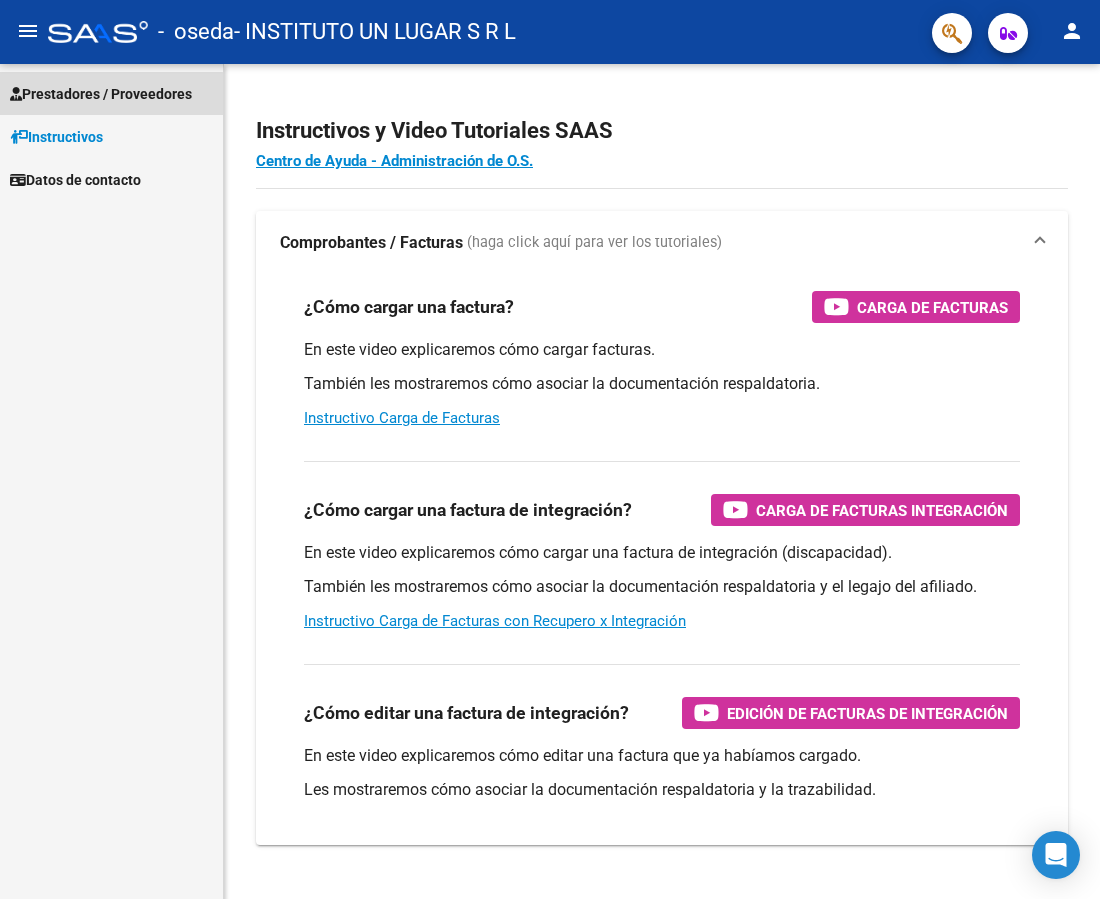 click on "Prestadores / Proveedores" at bounding box center [101, 94] 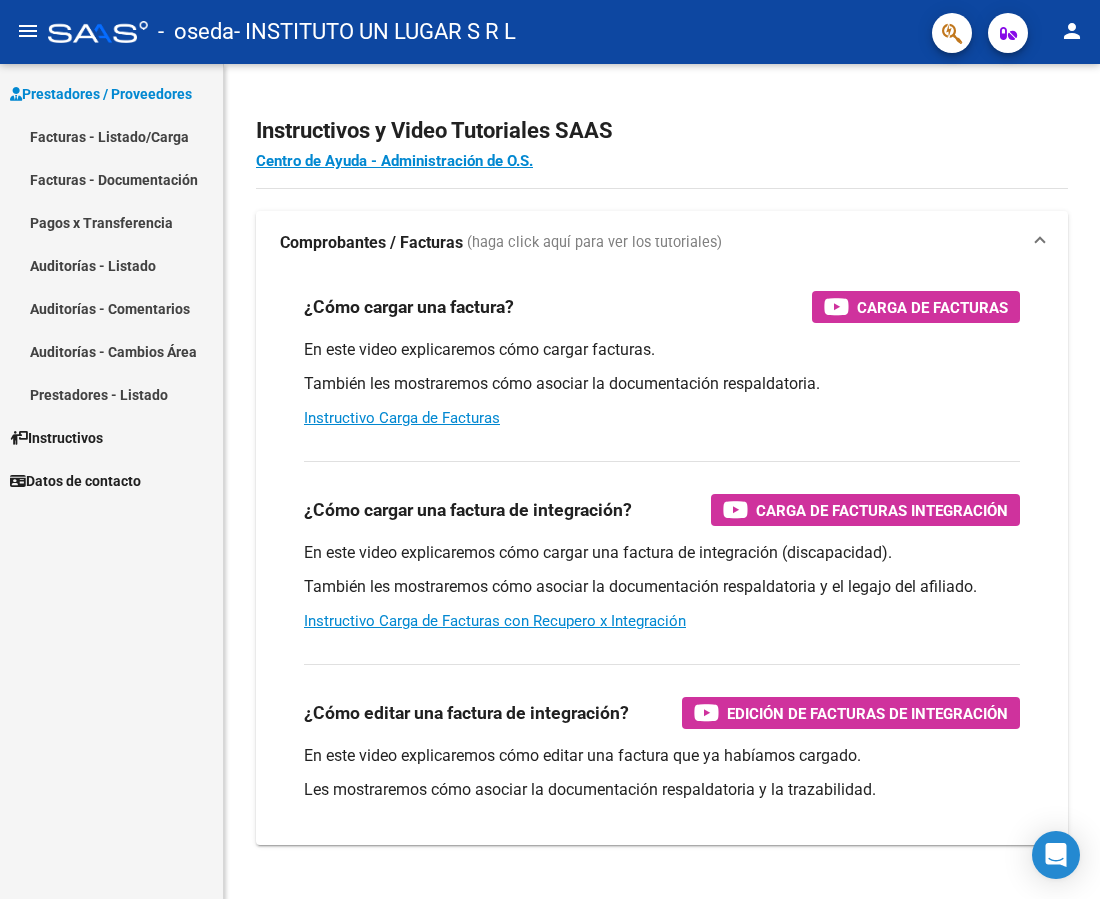 click on "Facturas - Listado/Carga" at bounding box center (111, 136) 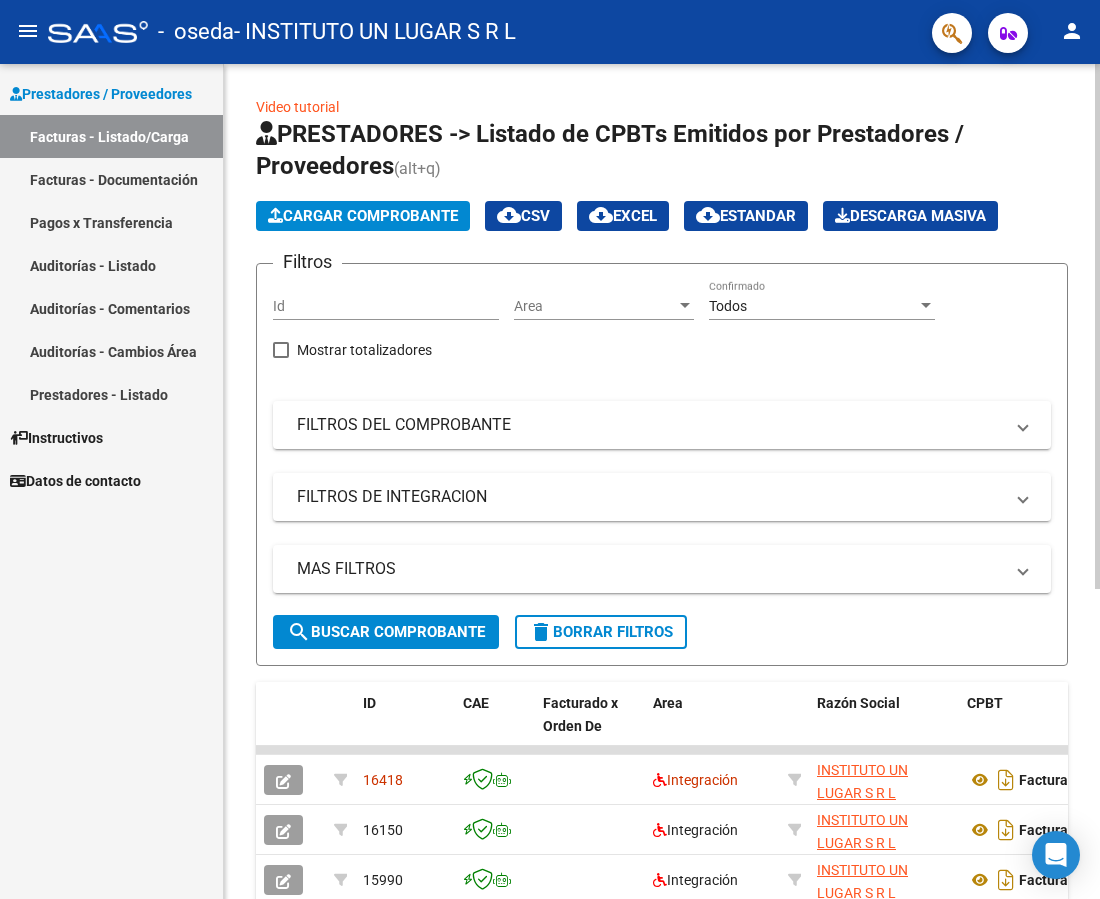 click on "Cargar Comprobante" 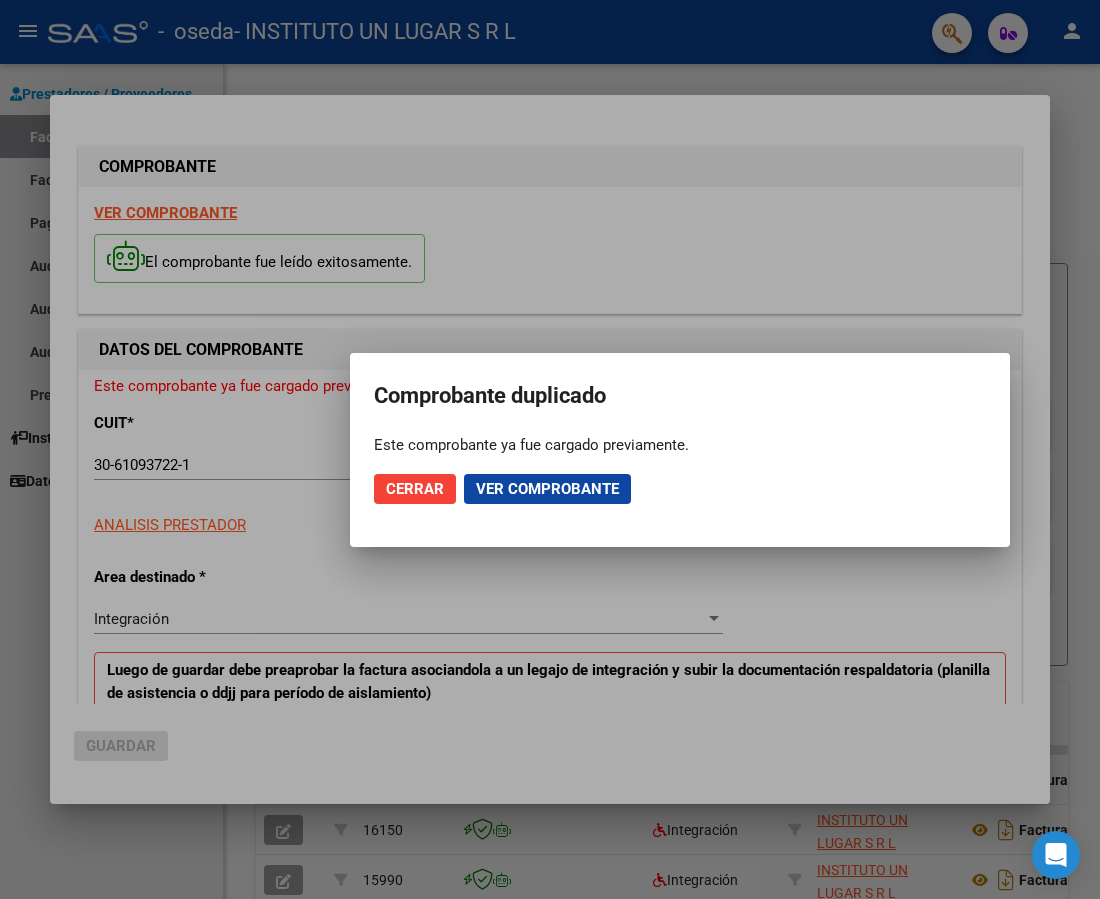 click on "Ver comprobante" 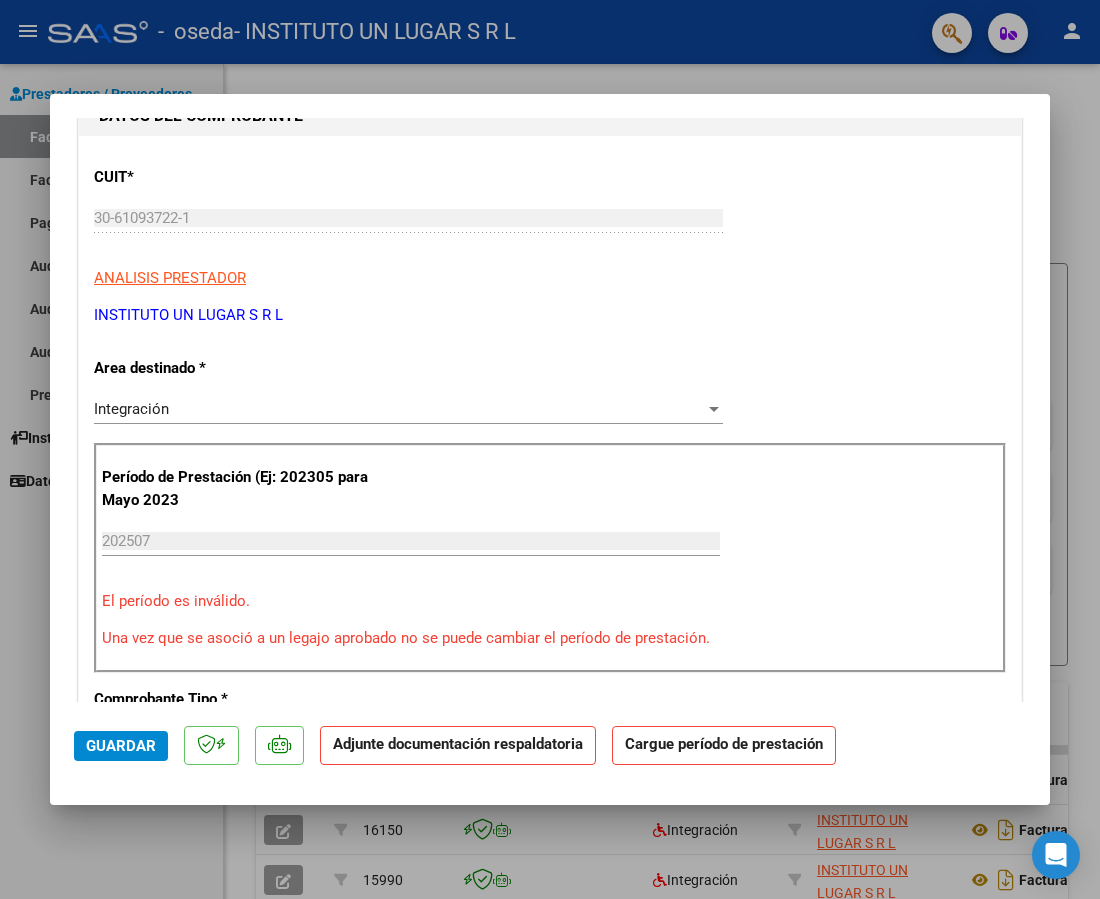 scroll, scrollTop: 200, scrollLeft: 0, axis: vertical 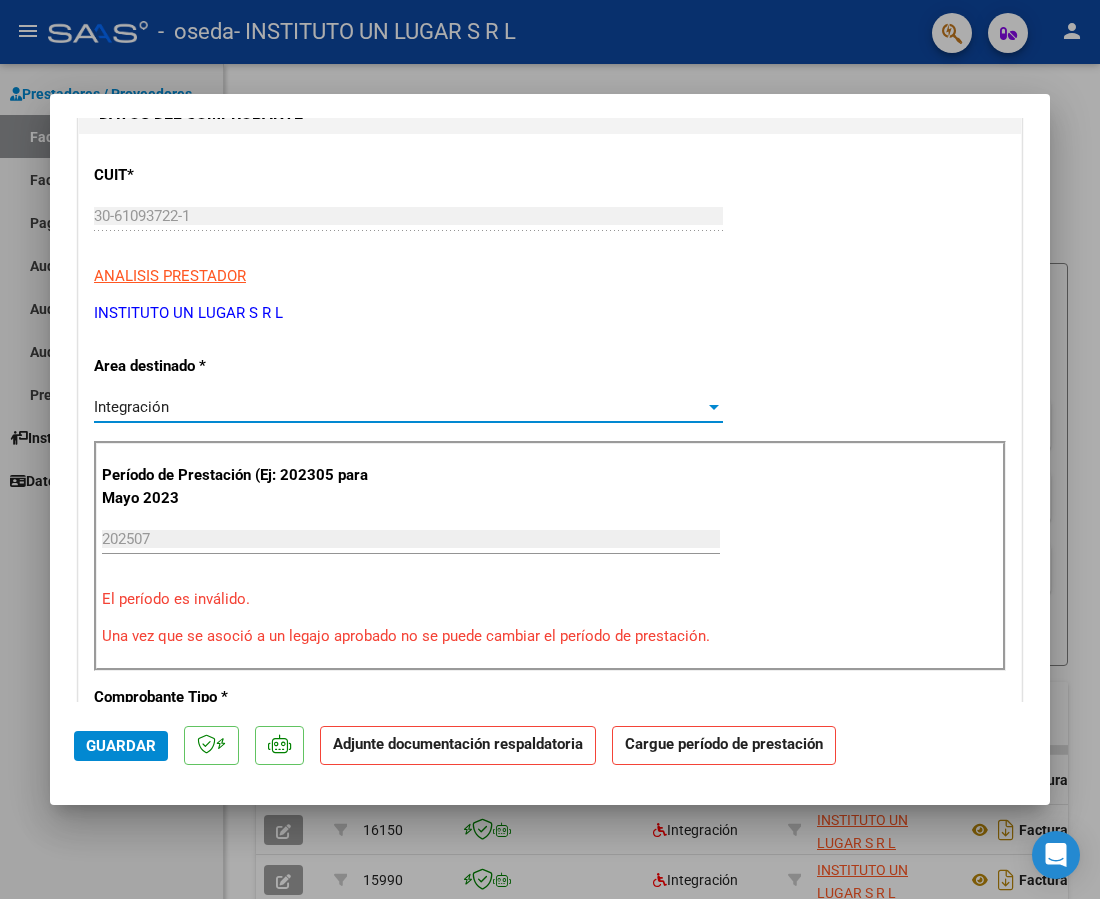 click on "Integración" at bounding box center [131, 407] 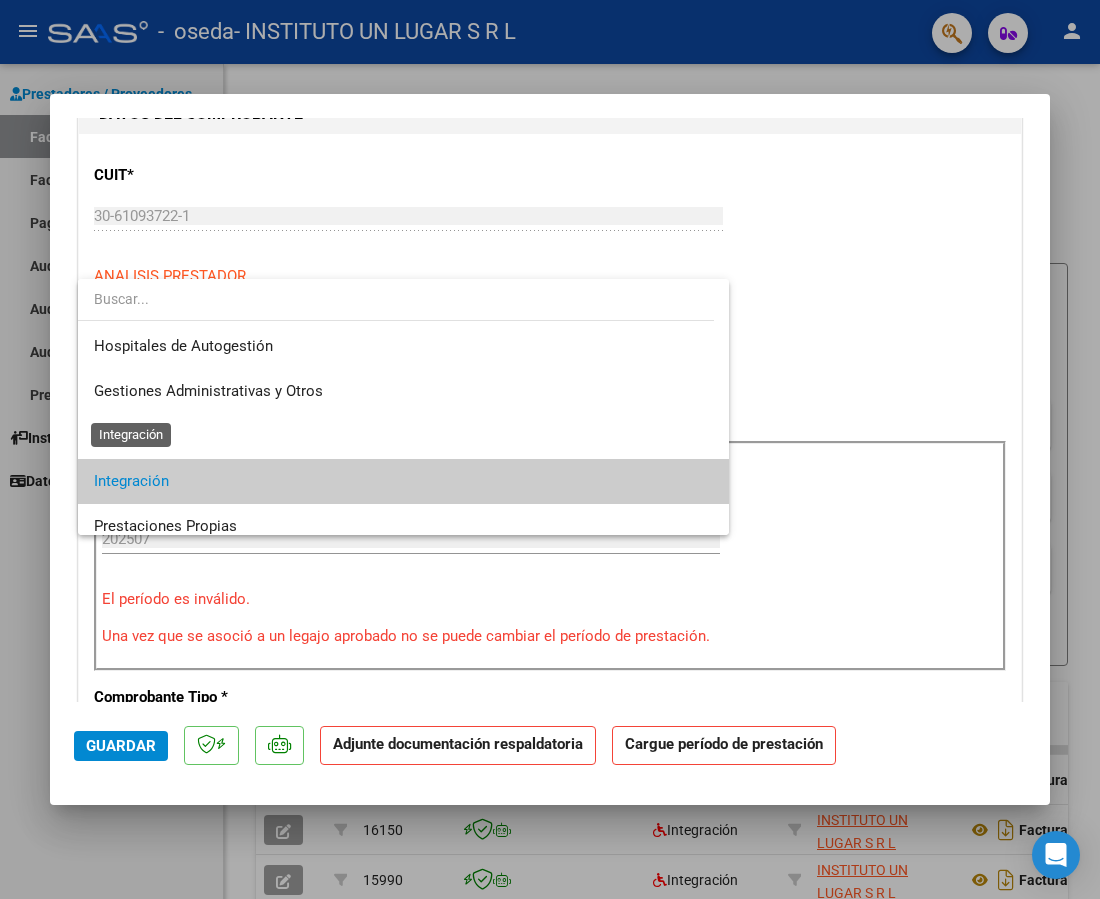 scroll, scrollTop: 75, scrollLeft: 0, axis: vertical 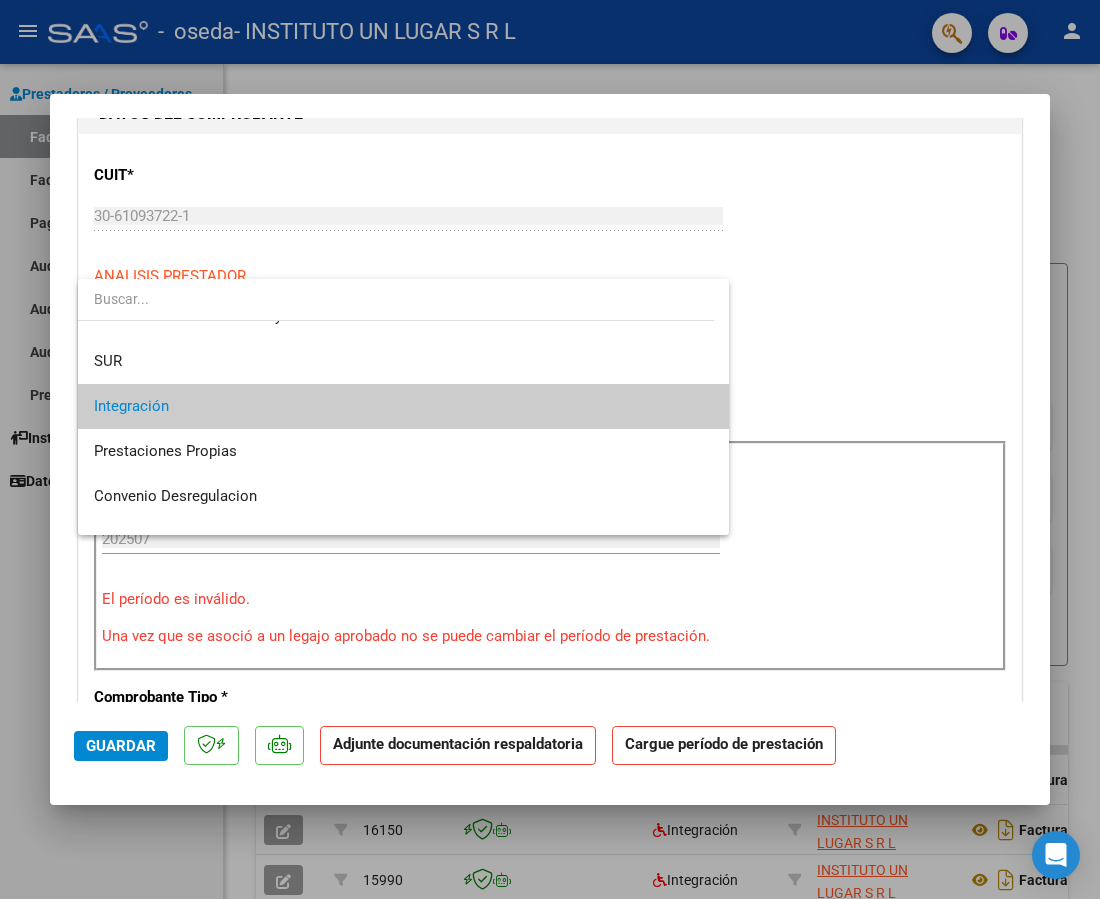 click on "Integración" at bounding box center (403, 406) 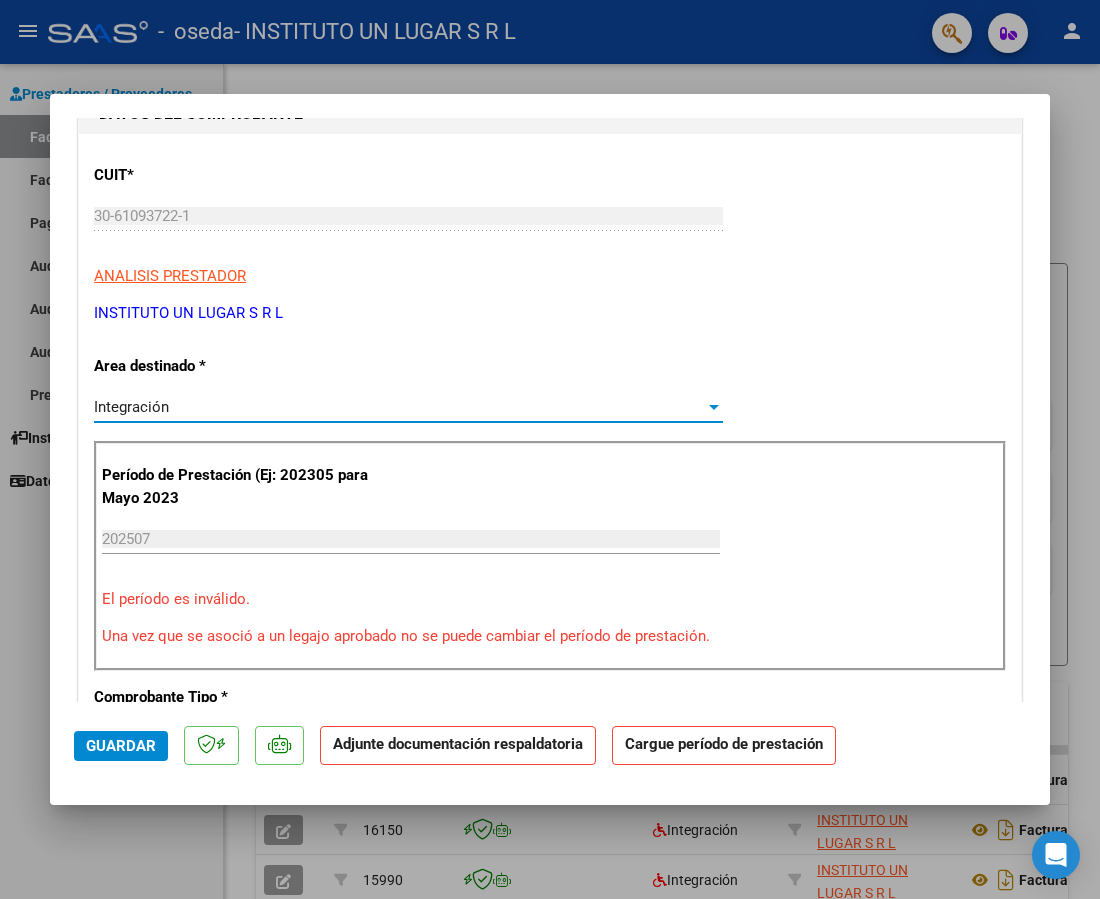 click on "202507 Ingrese el Período de Prestación como indica el ejemplo" at bounding box center [411, 548] 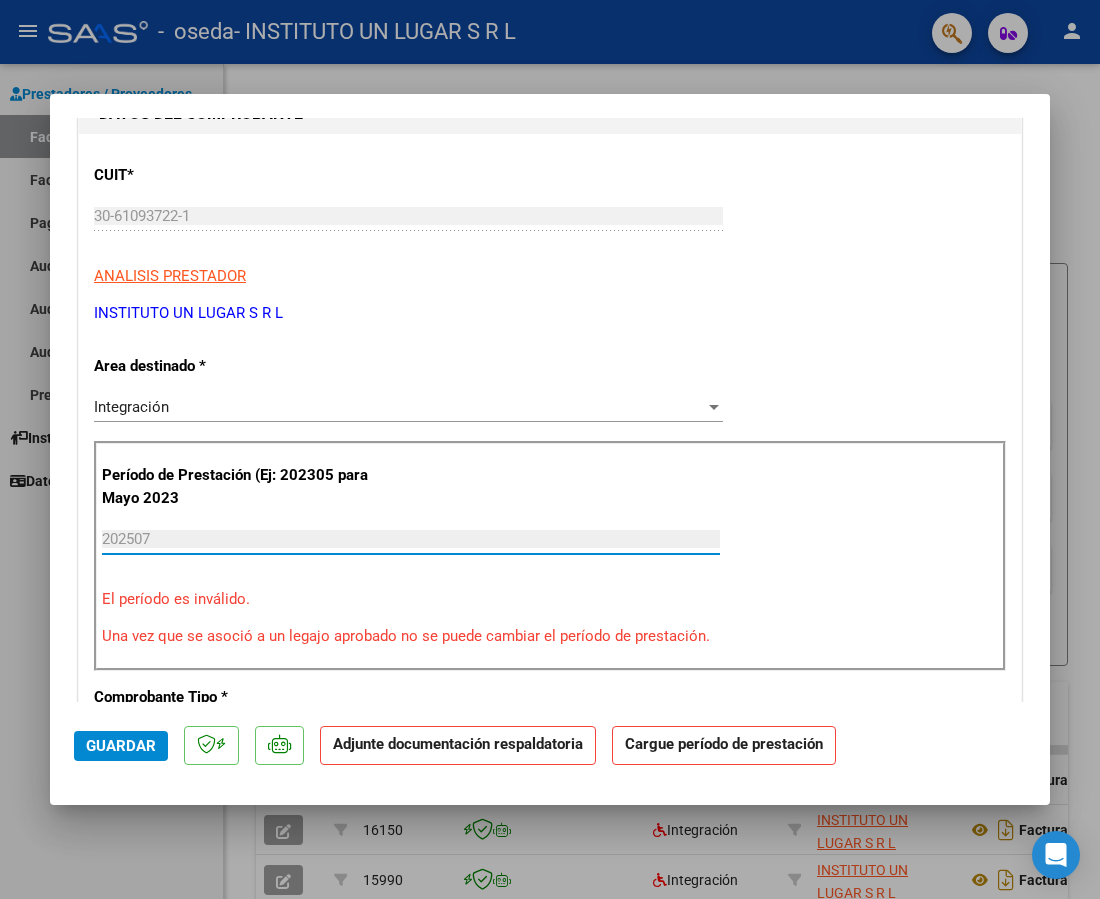 click on "202507" at bounding box center [411, 539] 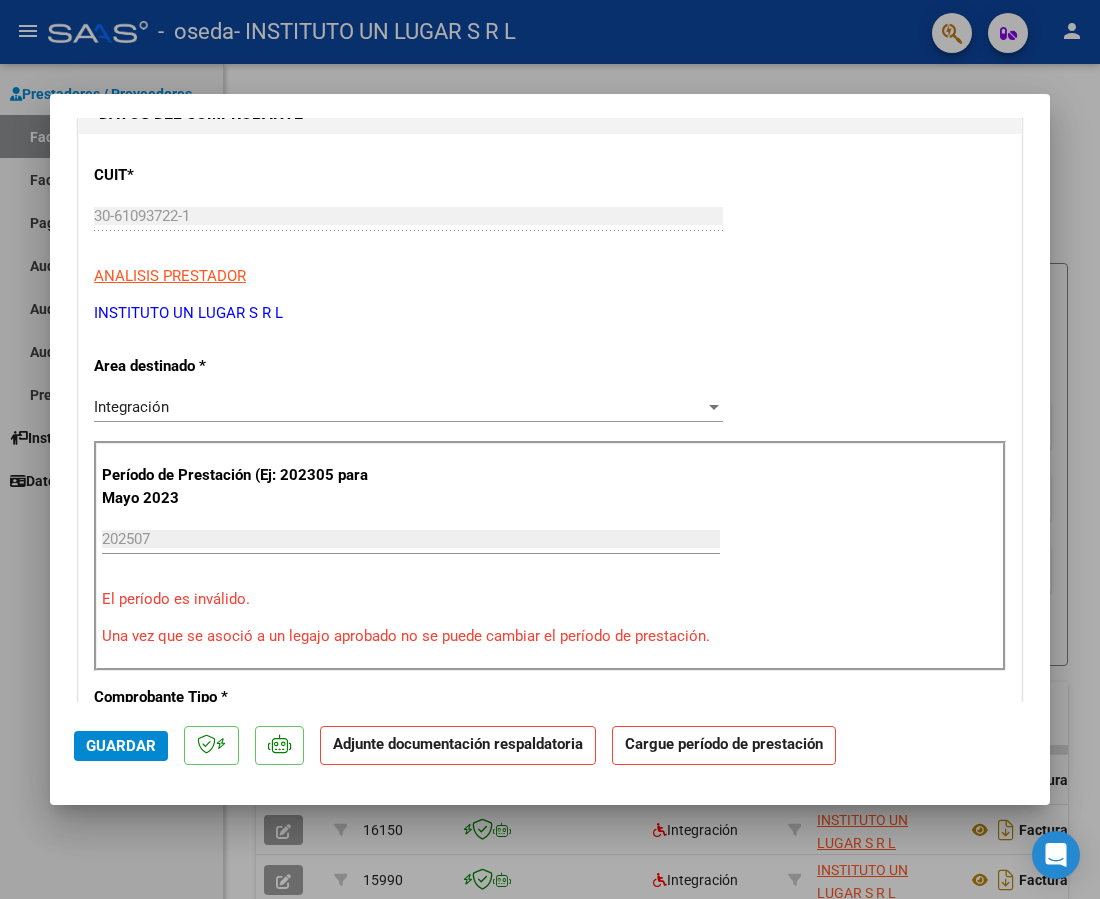 scroll, scrollTop: 300, scrollLeft: 0, axis: vertical 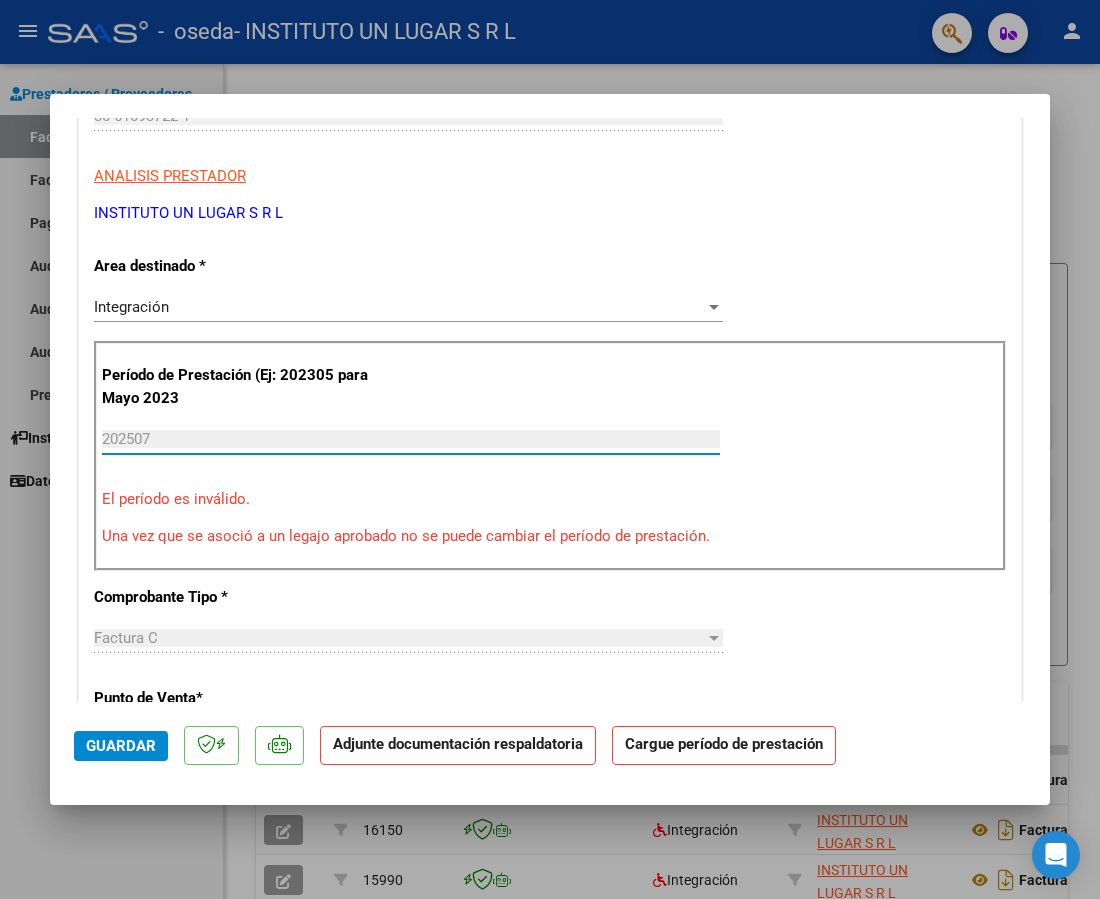 click on "202507" at bounding box center [411, 439] 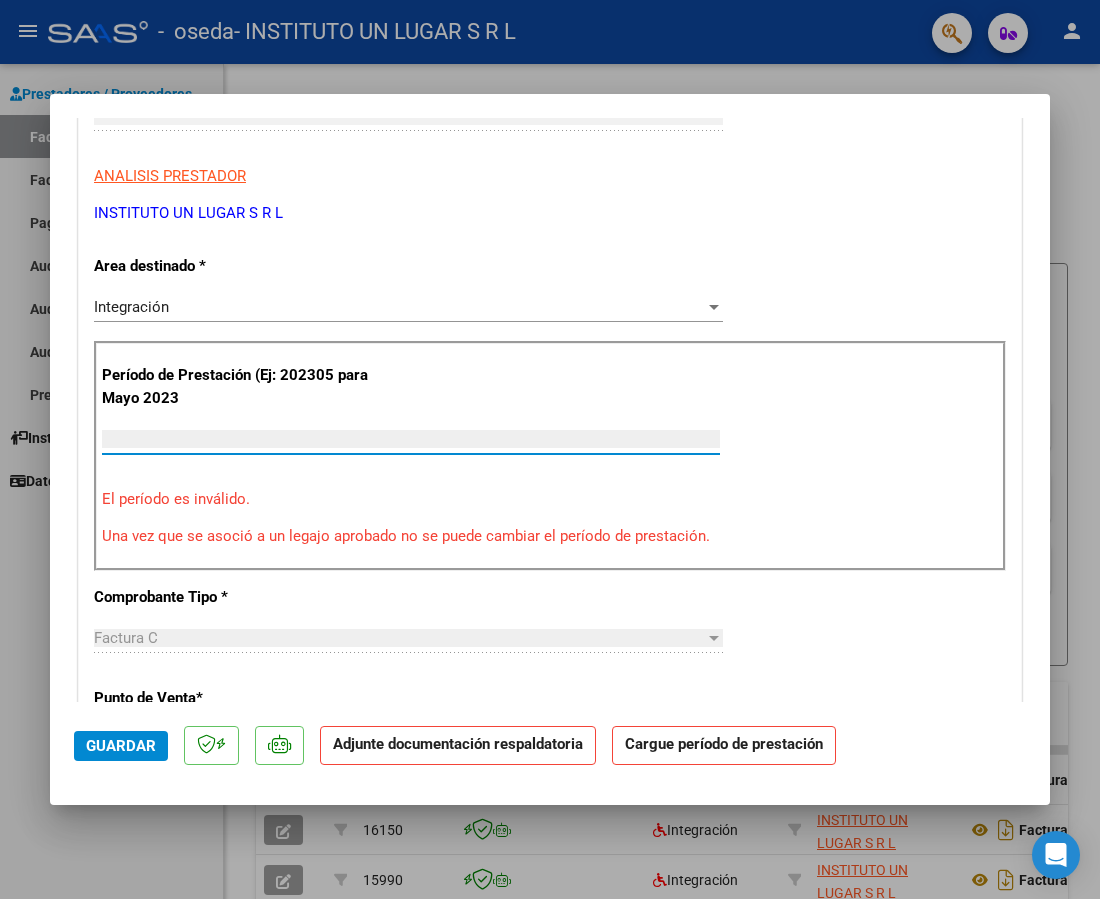 scroll, scrollTop: 0, scrollLeft: 0, axis: both 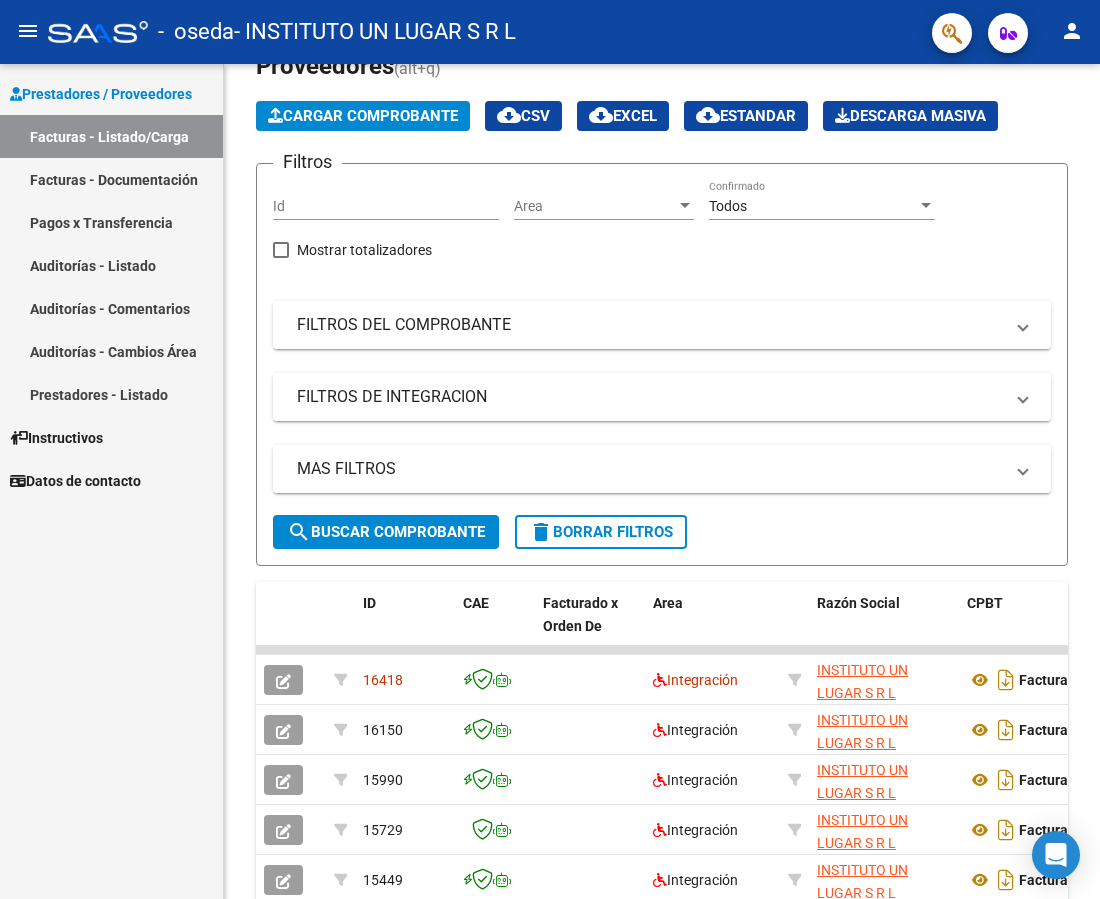 drag, startPoint x: 617, startPoint y: 682, endPoint x: 1118, endPoint y: 677, distance: 501.02496 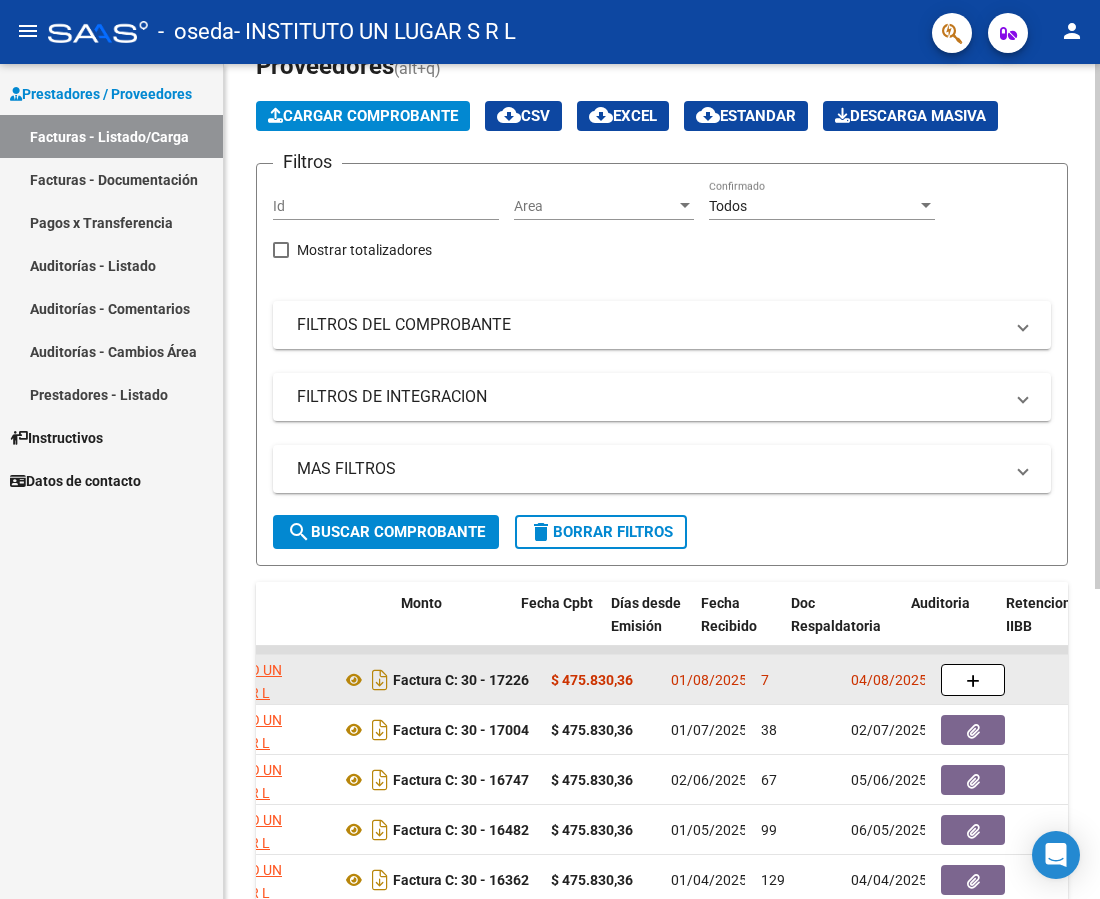 scroll, scrollTop: 0, scrollLeft: 229, axis: horizontal 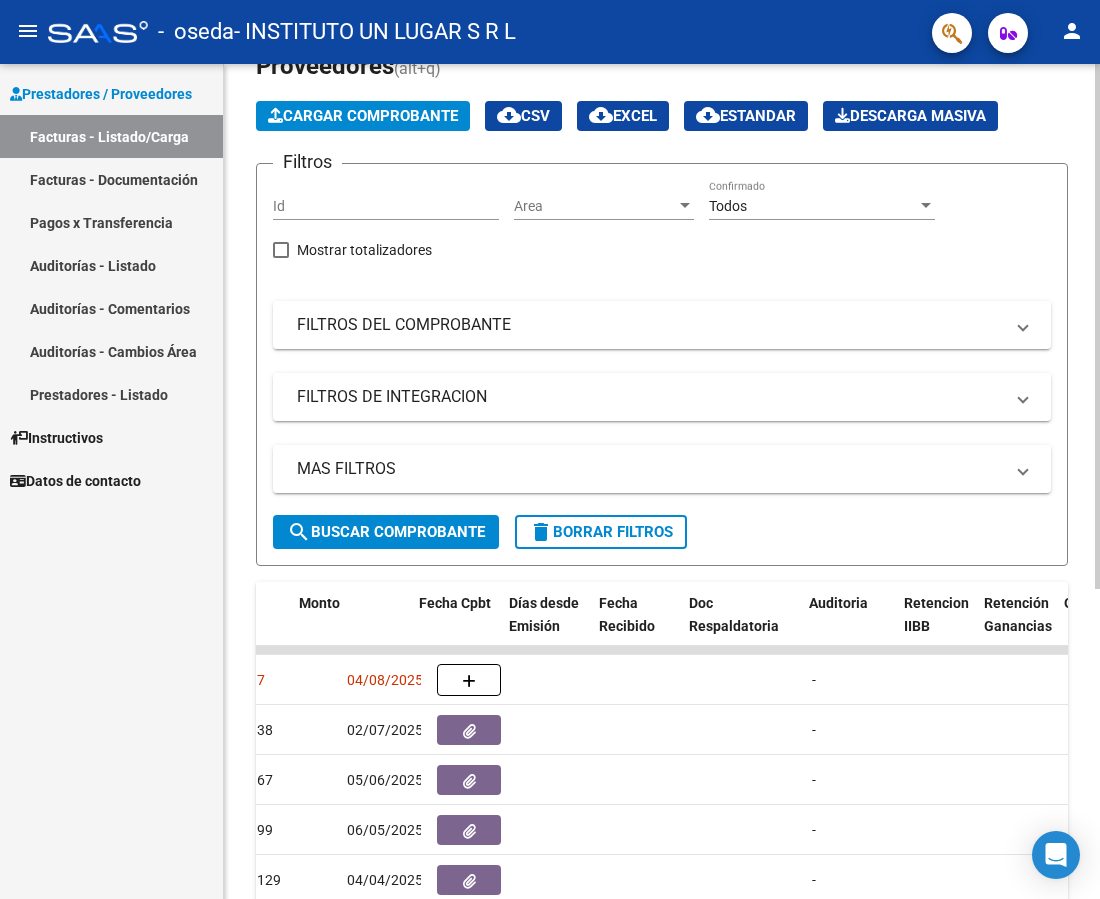 drag, startPoint x: 1033, startPoint y: 683, endPoint x: 1075, endPoint y: 676, distance: 42.579338 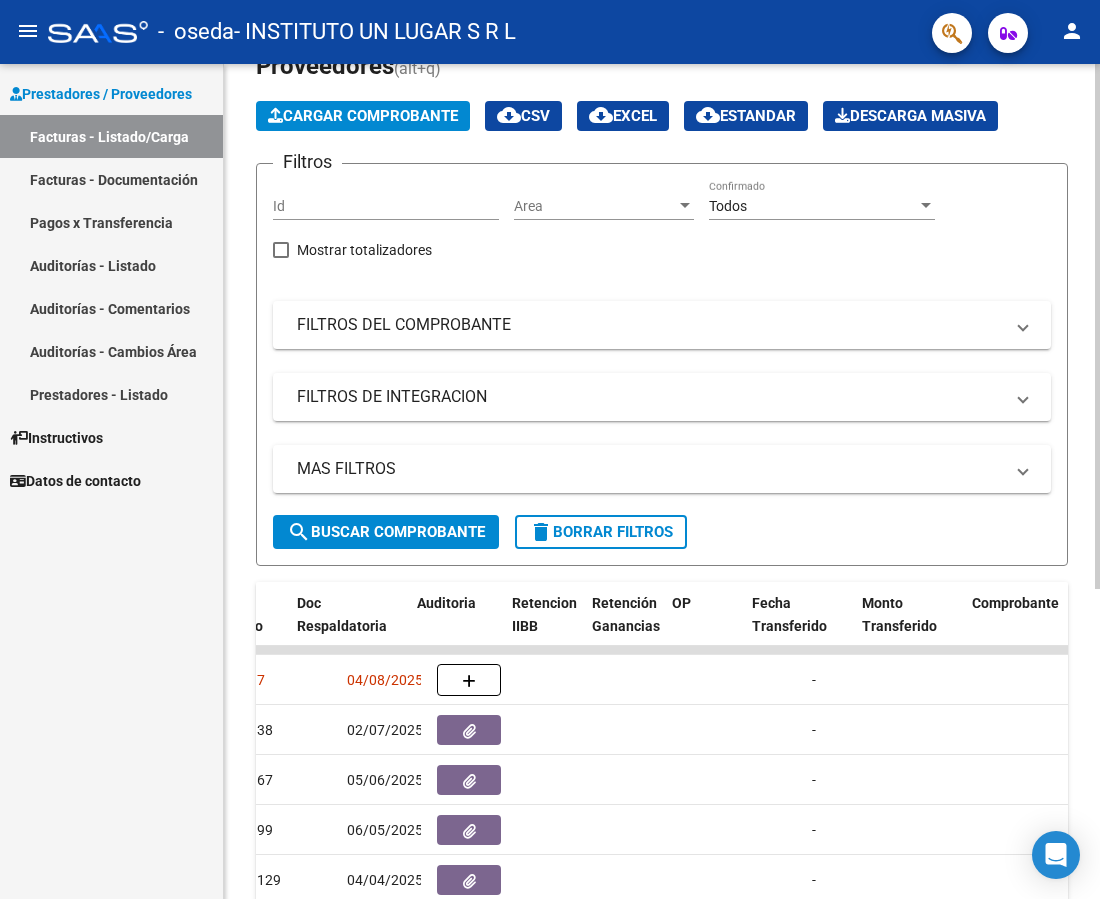 scroll, scrollTop: 0, scrollLeft: 1270, axis: horizontal 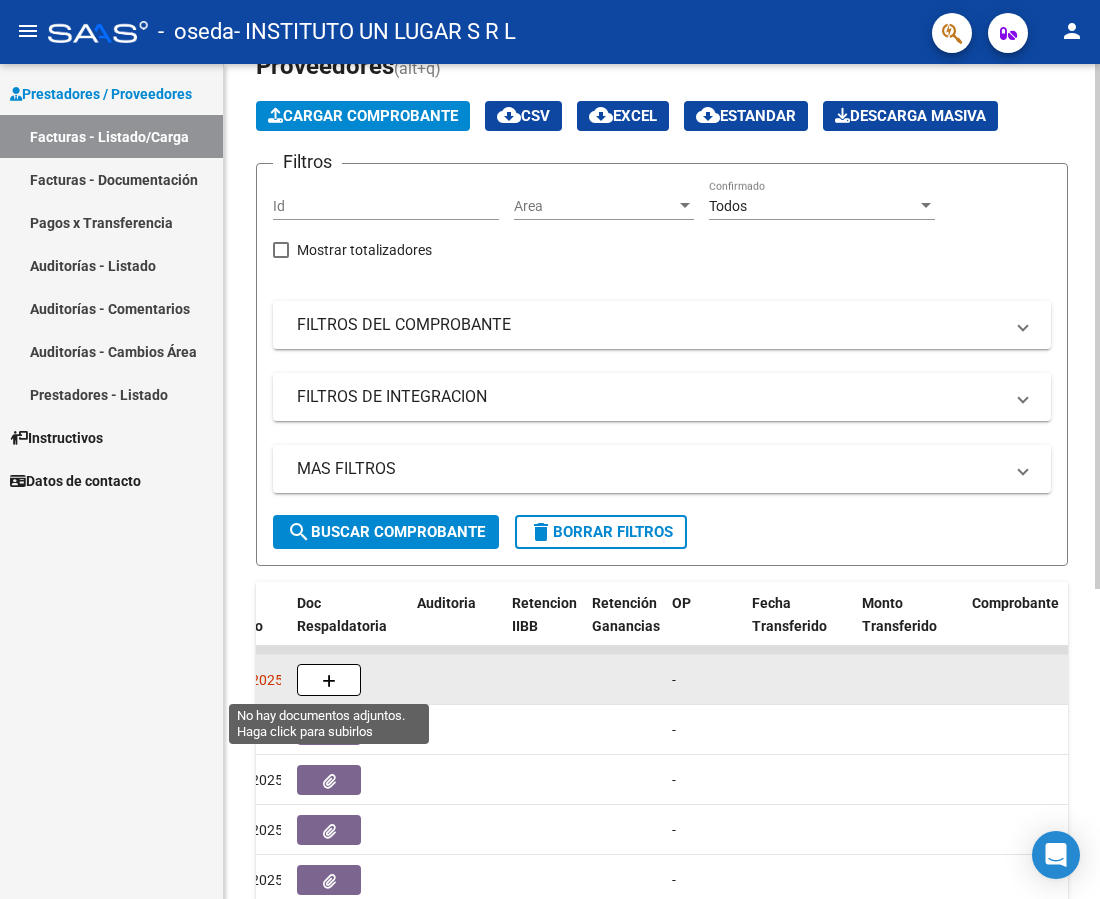 click 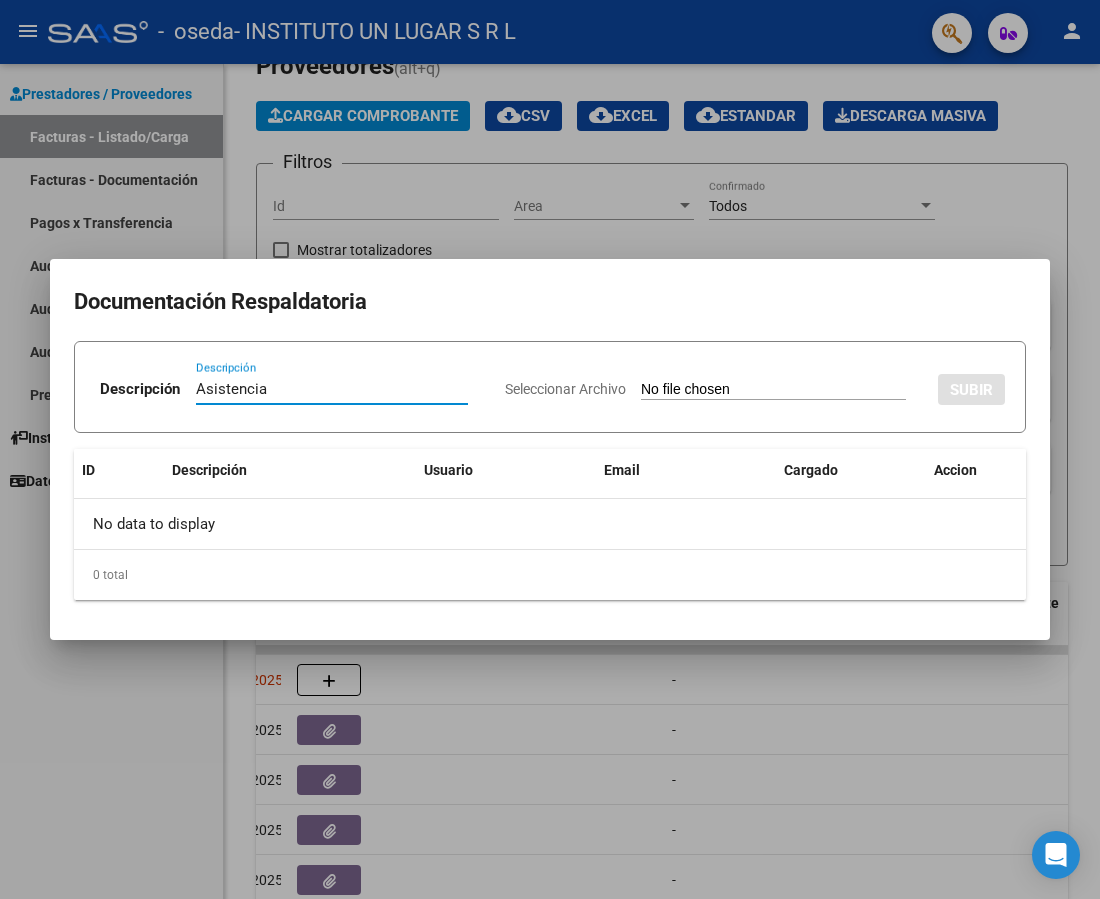 type on "Asistencia" 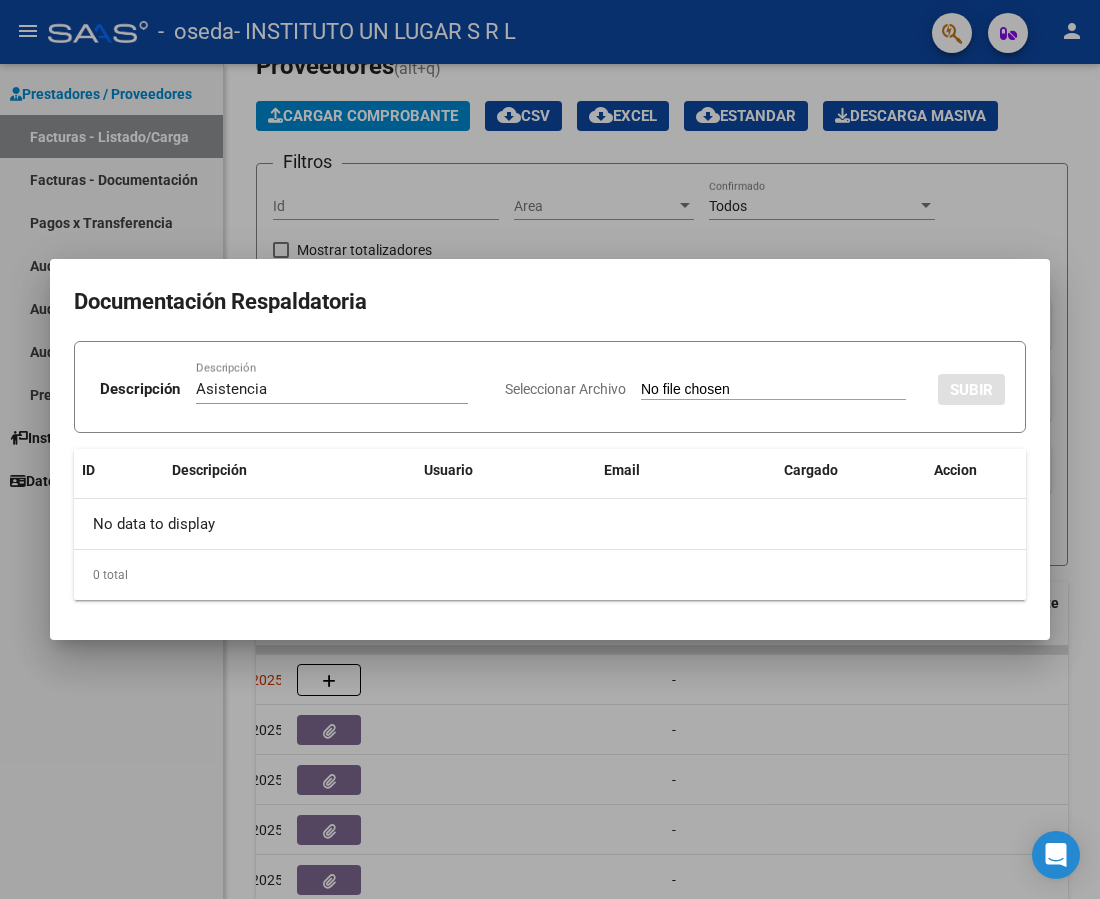 type on "C:\fakepath\Asist Jul25 [LAST].pdf" 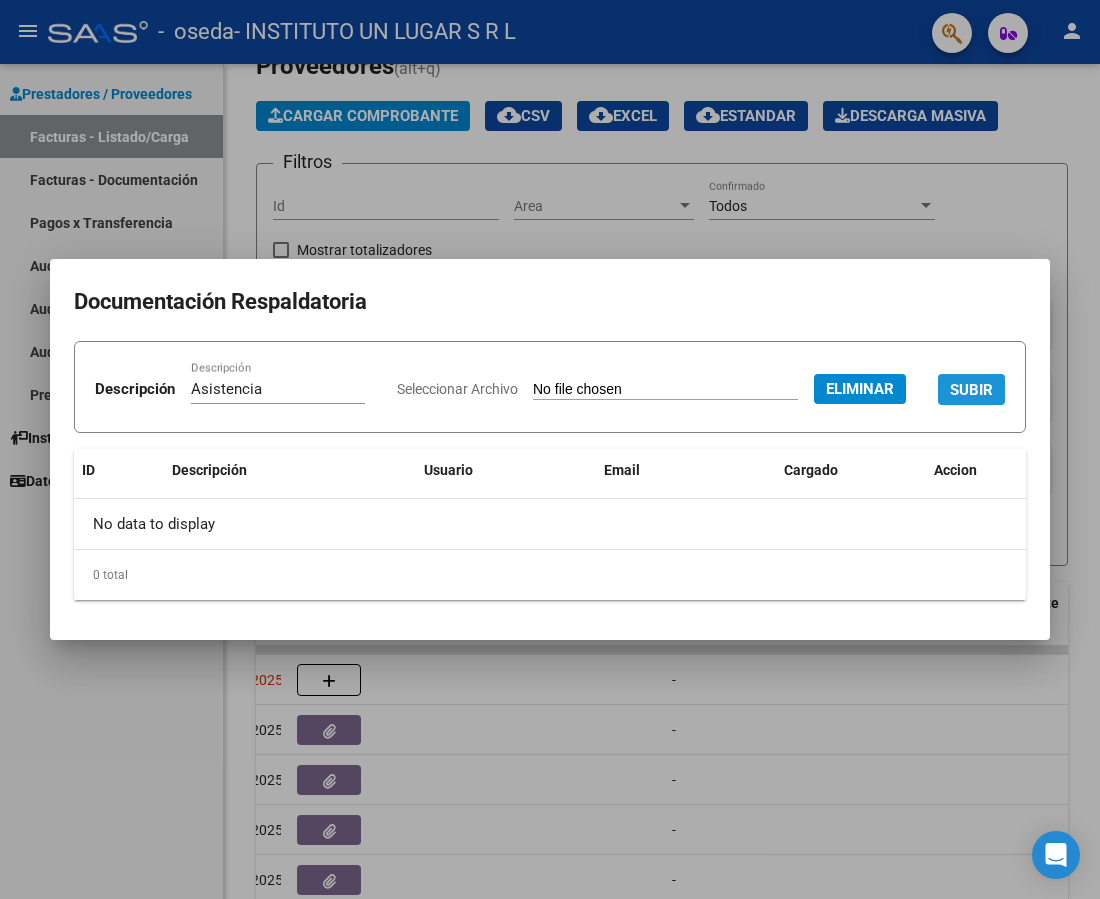click on "SUBIR" at bounding box center (971, 390) 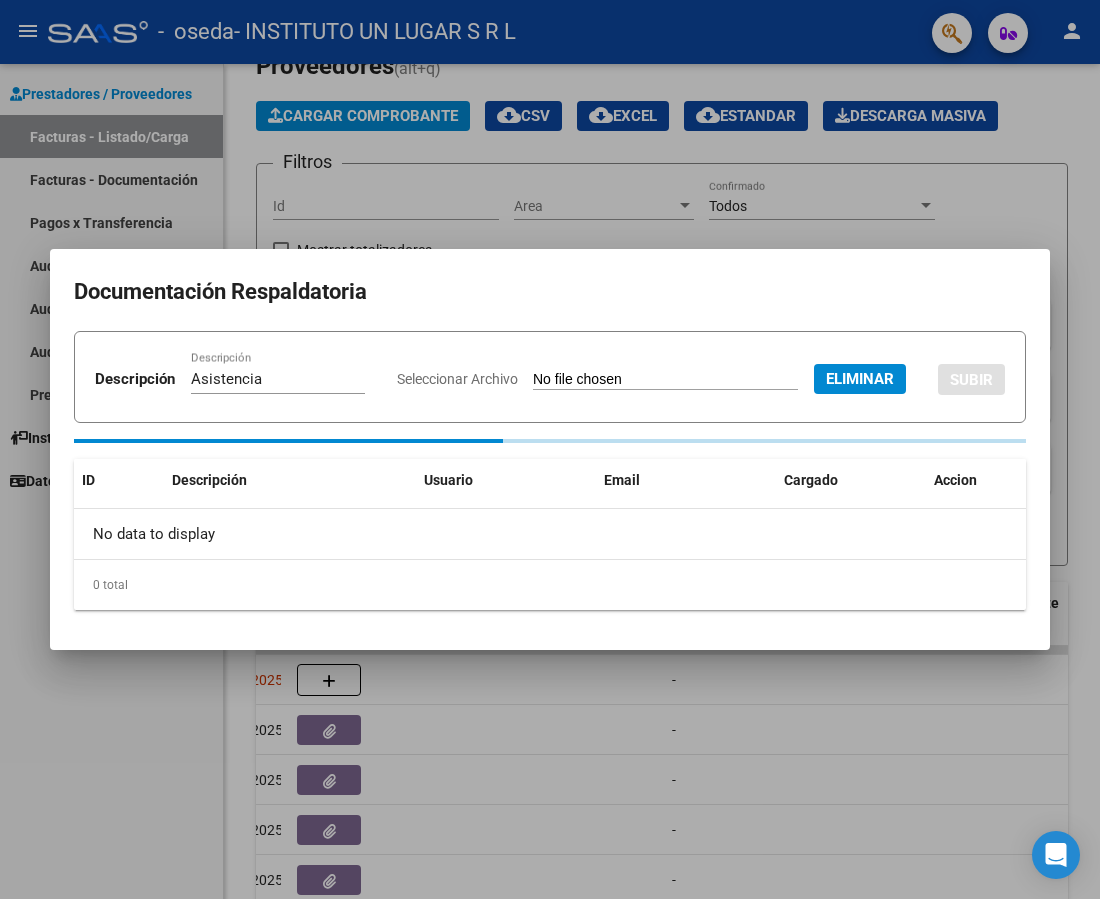 type 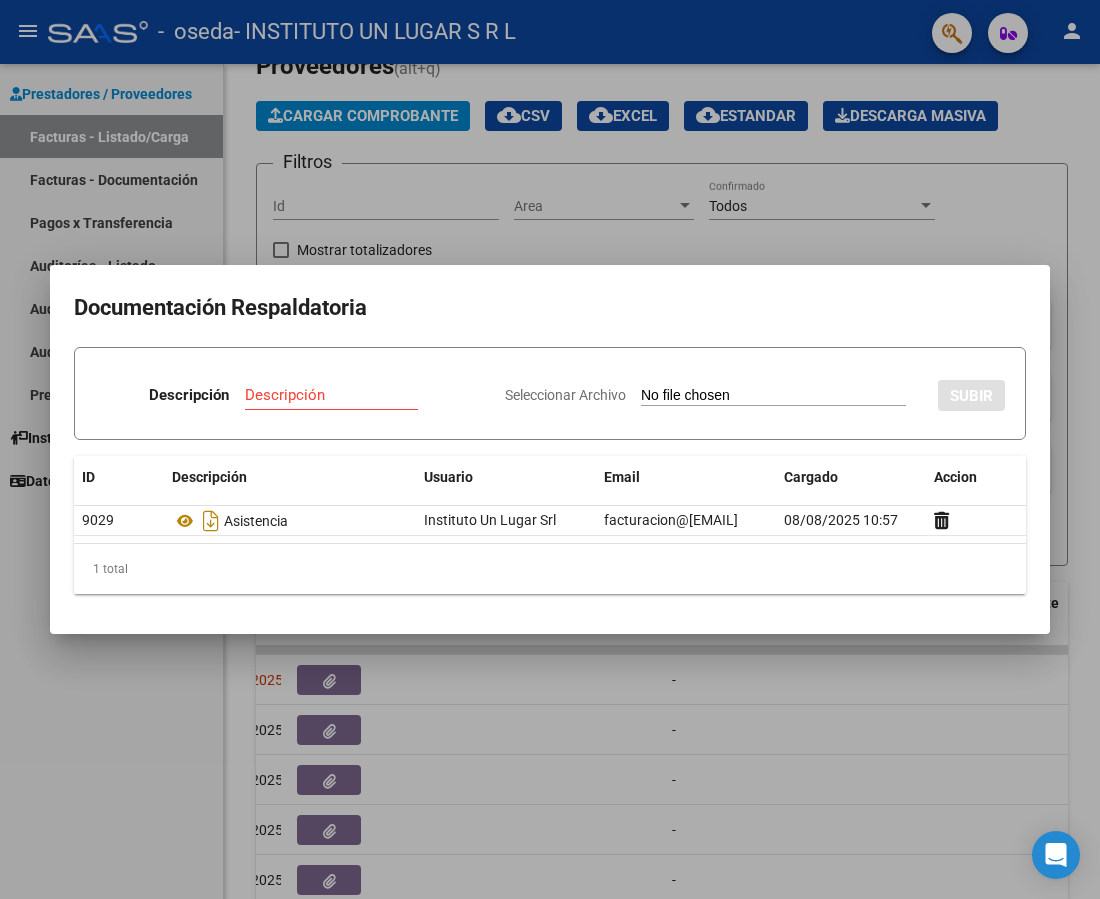 click on "Documentación Respaldatoria" at bounding box center [550, 308] 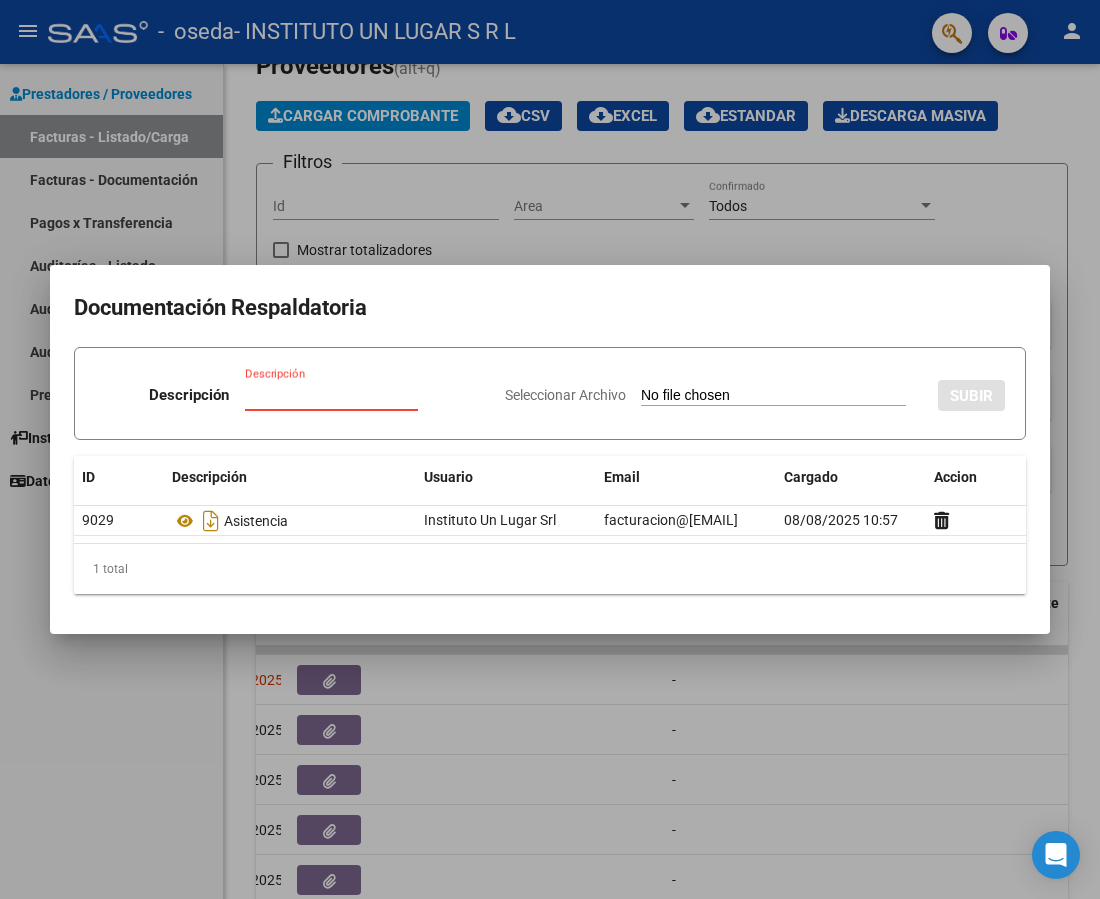 click on "Descripción" at bounding box center [331, 395] 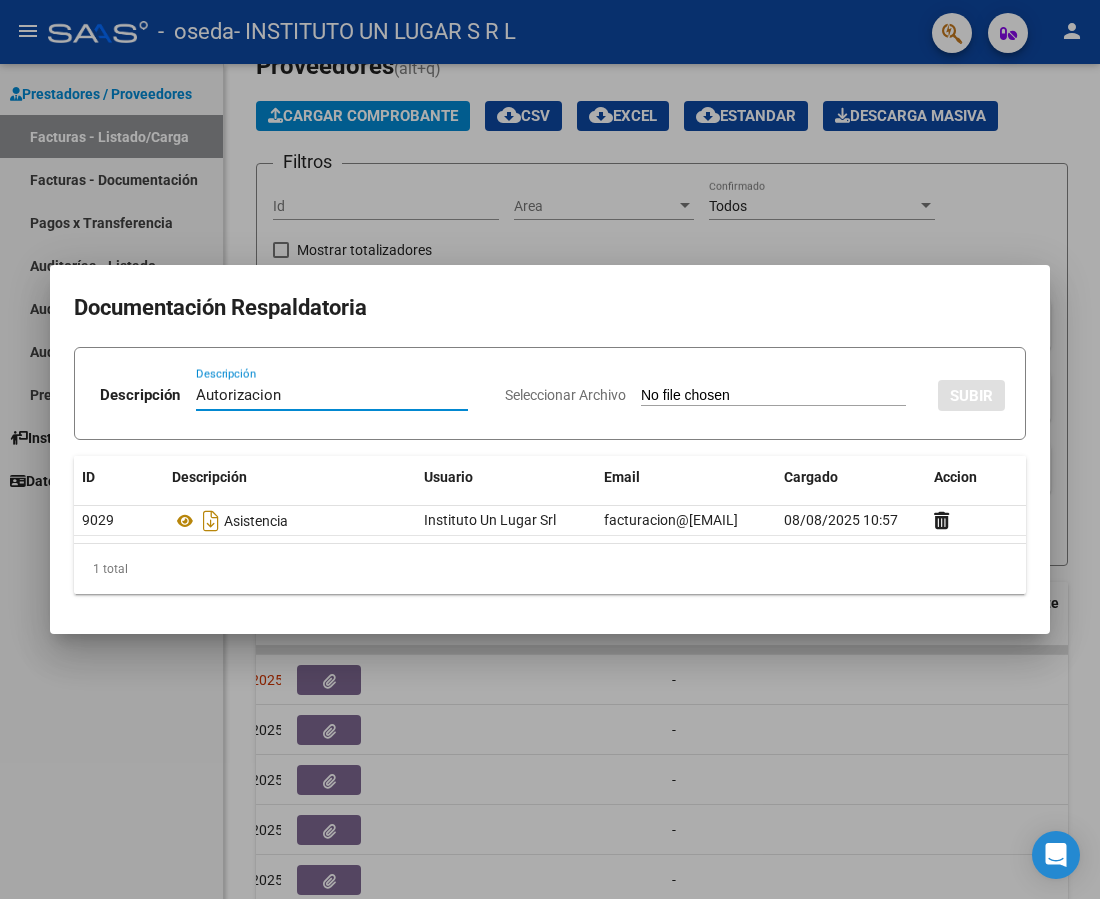 type on "Autorizacion" 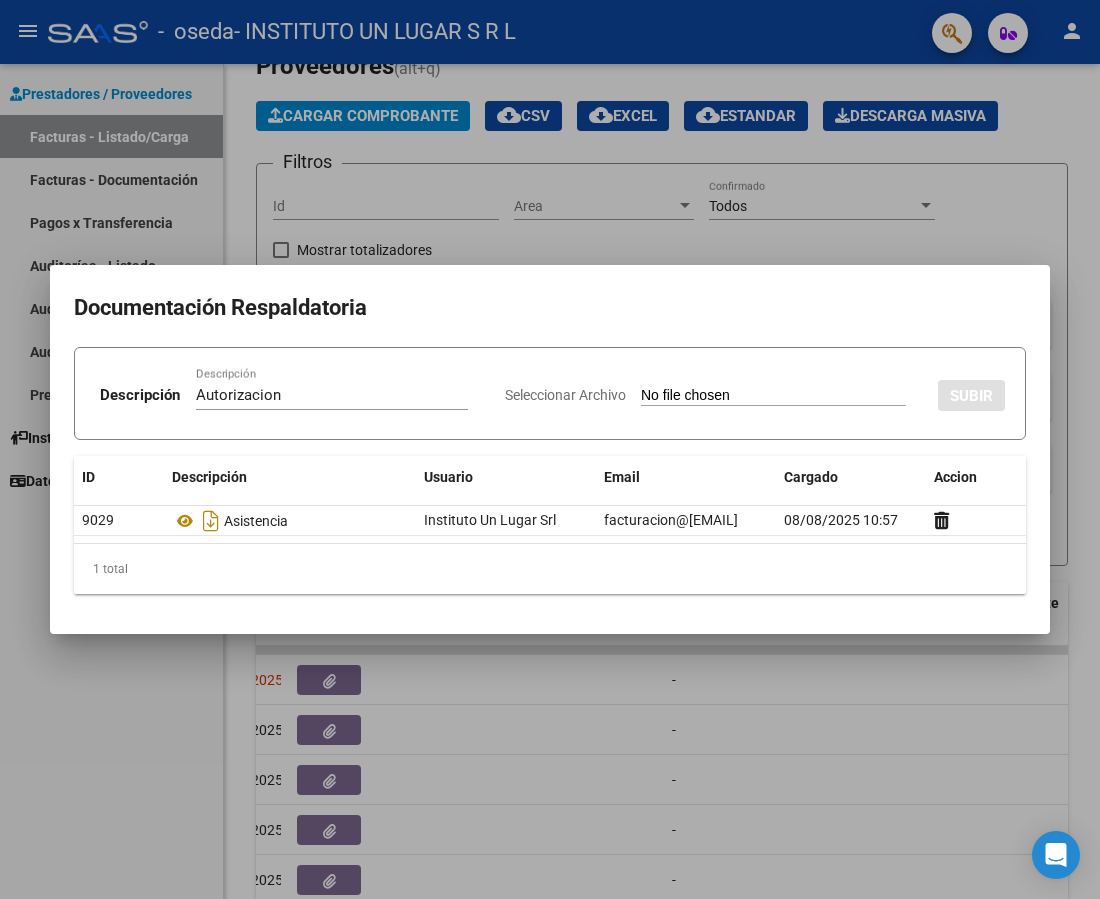 click on "Seleccionar Archivo" at bounding box center (773, 396) 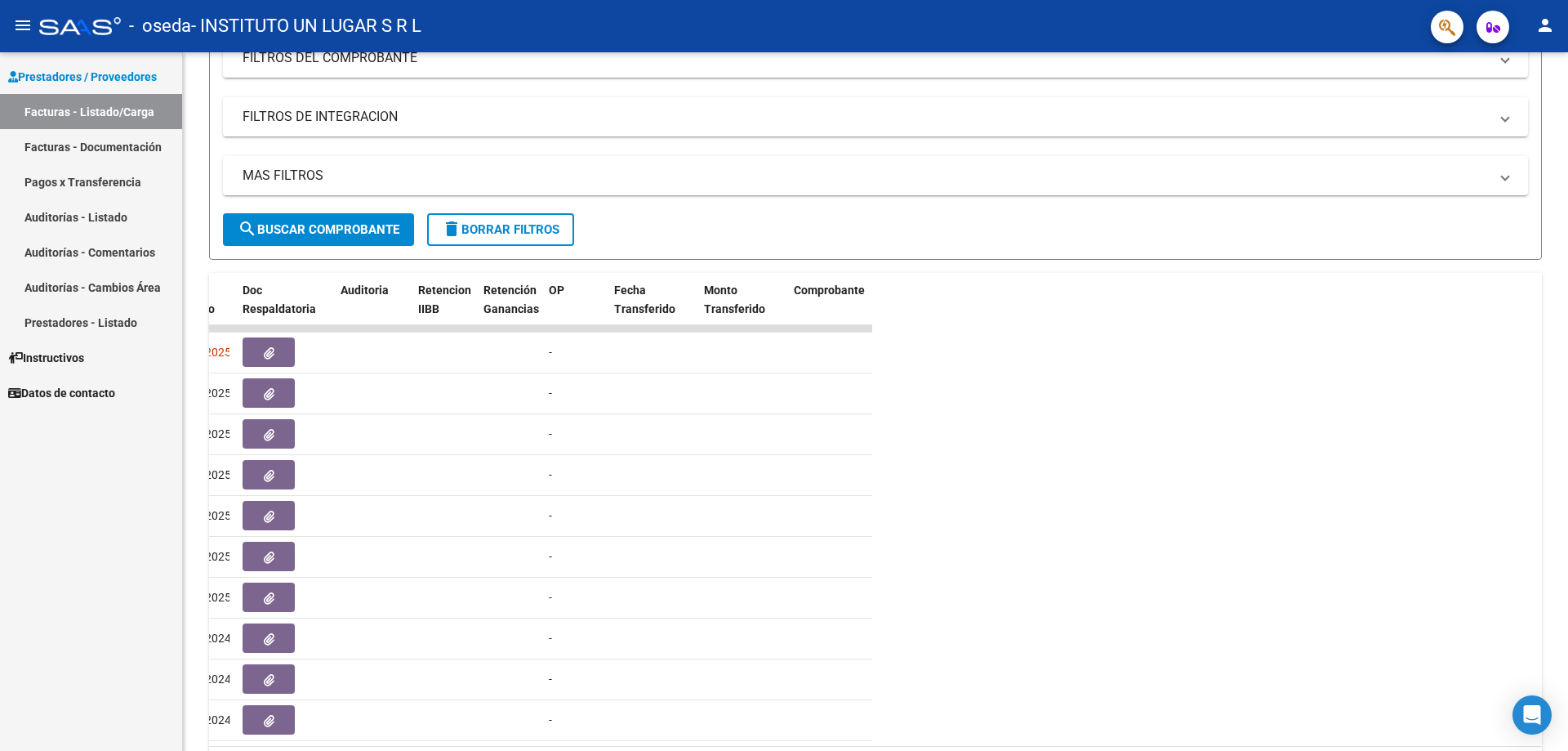 scroll, scrollTop: 186, scrollLeft: 0, axis: vertical 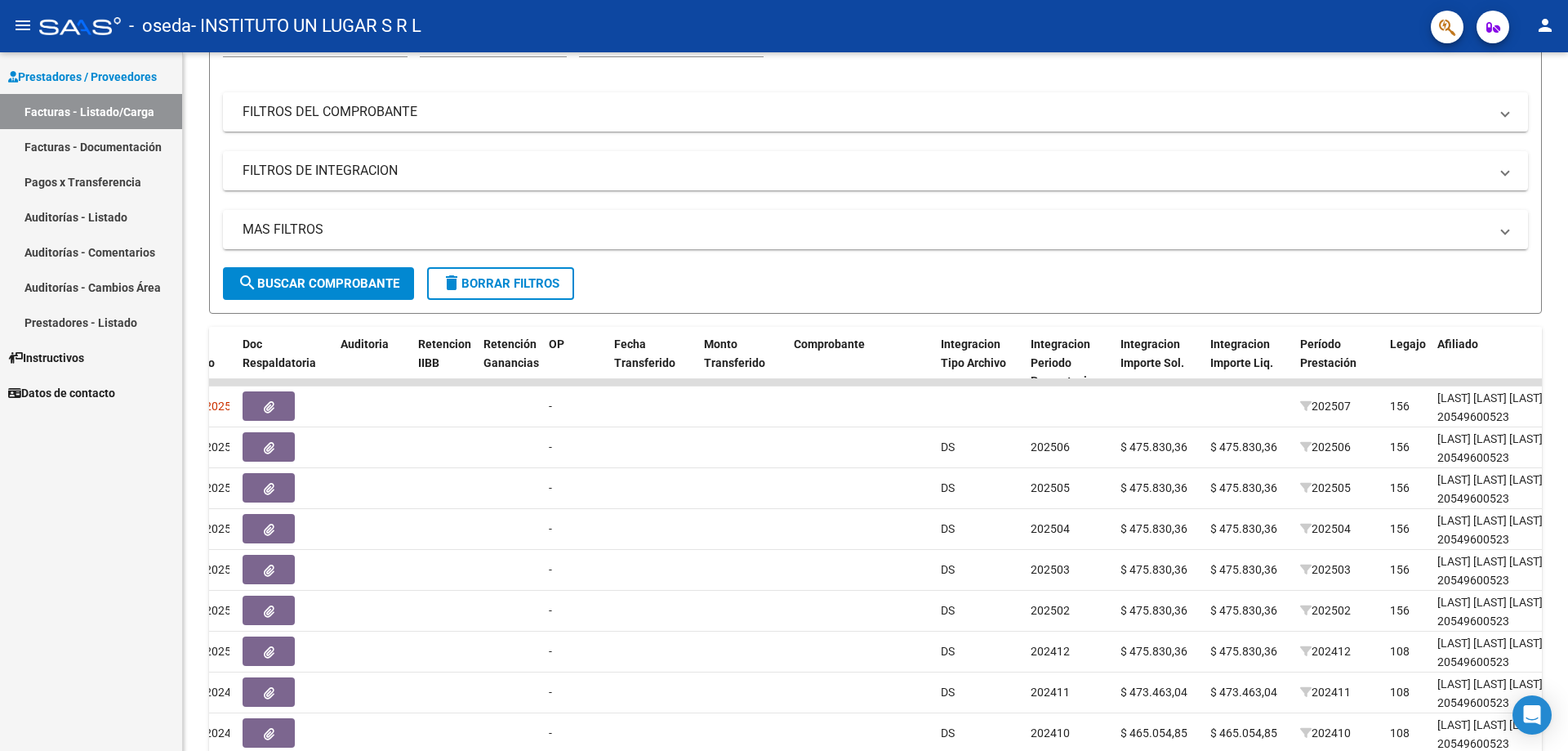 drag, startPoint x: 330, startPoint y: 399, endPoint x: 117, endPoint y: 391, distance: 213.15018 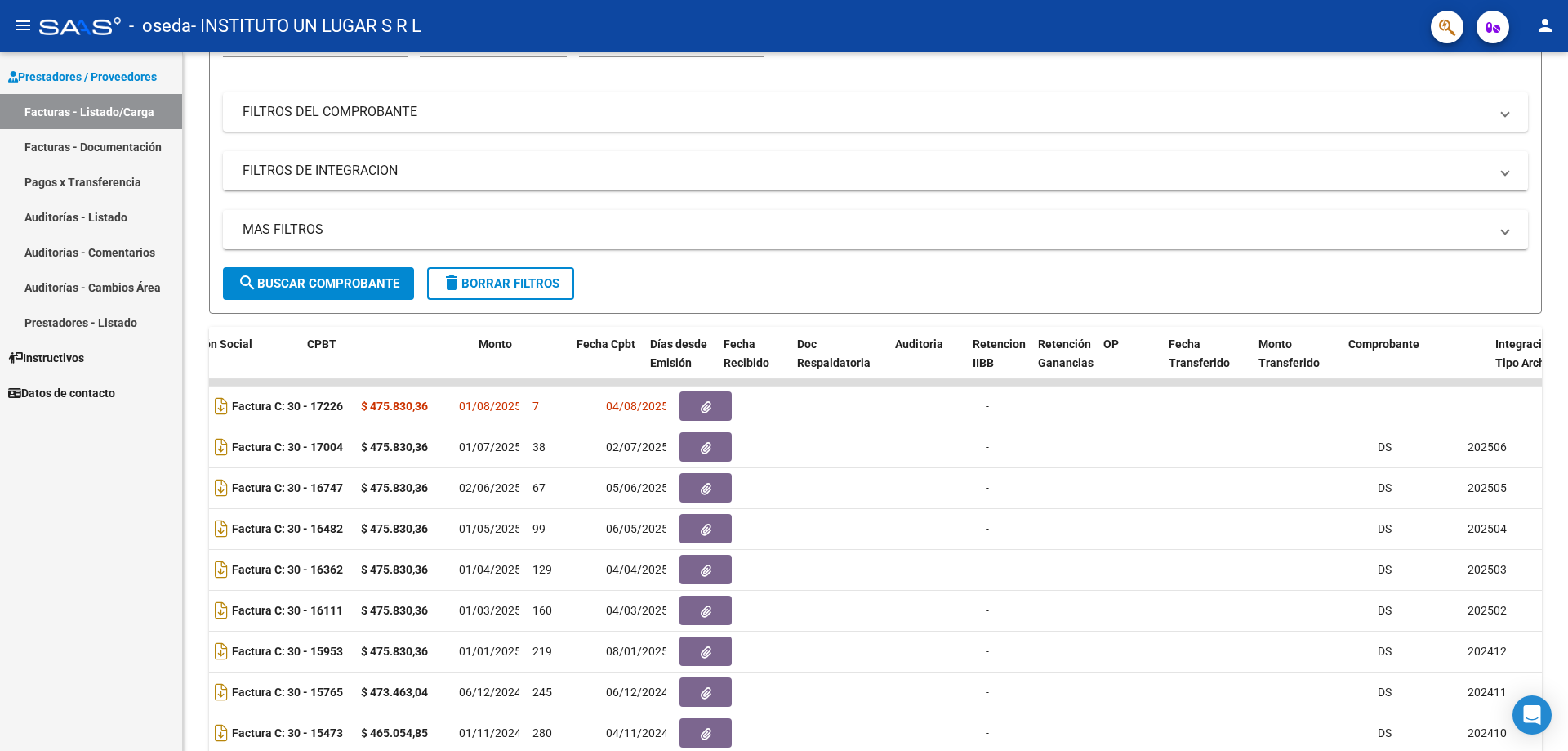 scroll, scrollTop: 0, scrollLeft: 0, axis: both 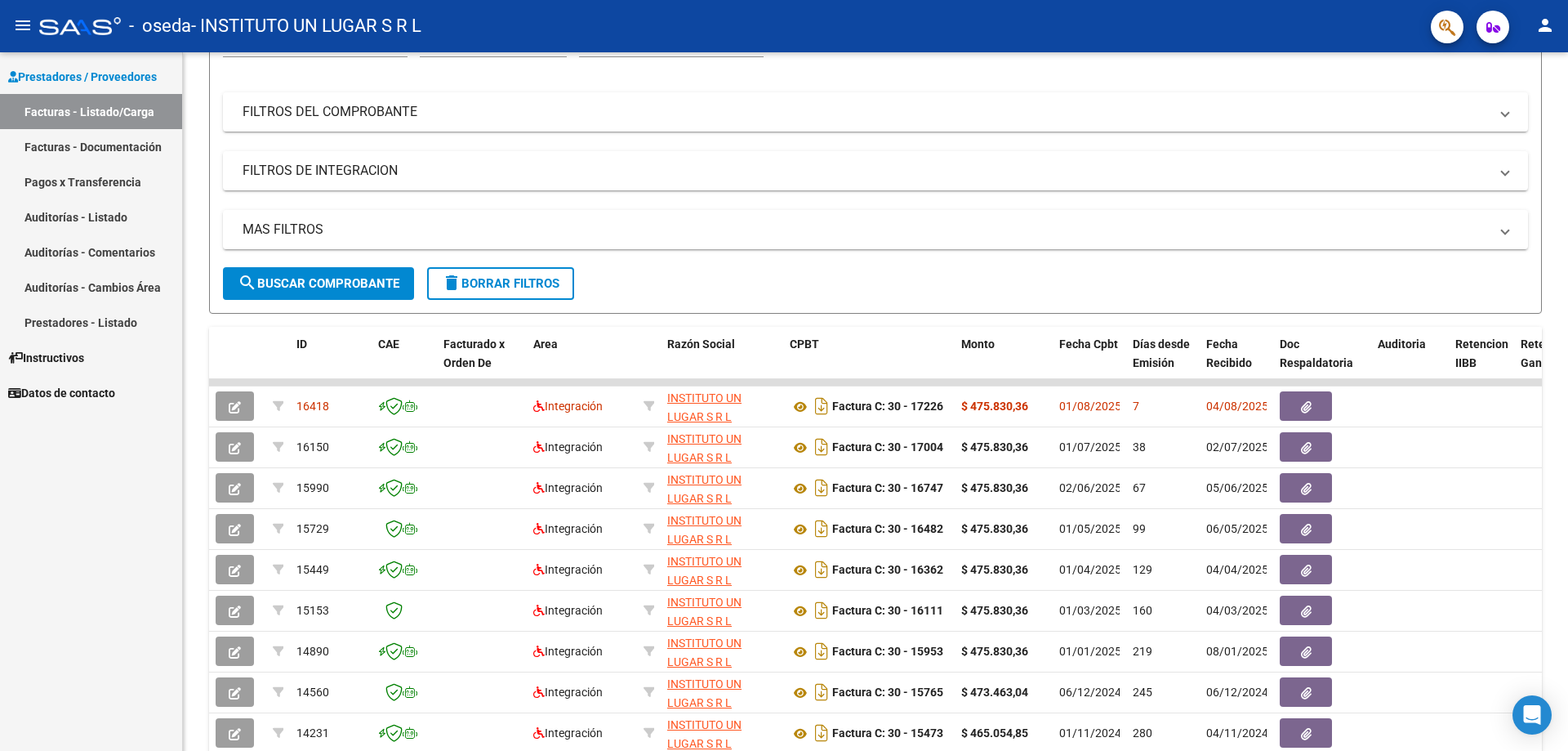 drag, startPoint x: 226, startPoint y: 410, endPoint x: 117, endPoint y: 411, distance: 109.00459 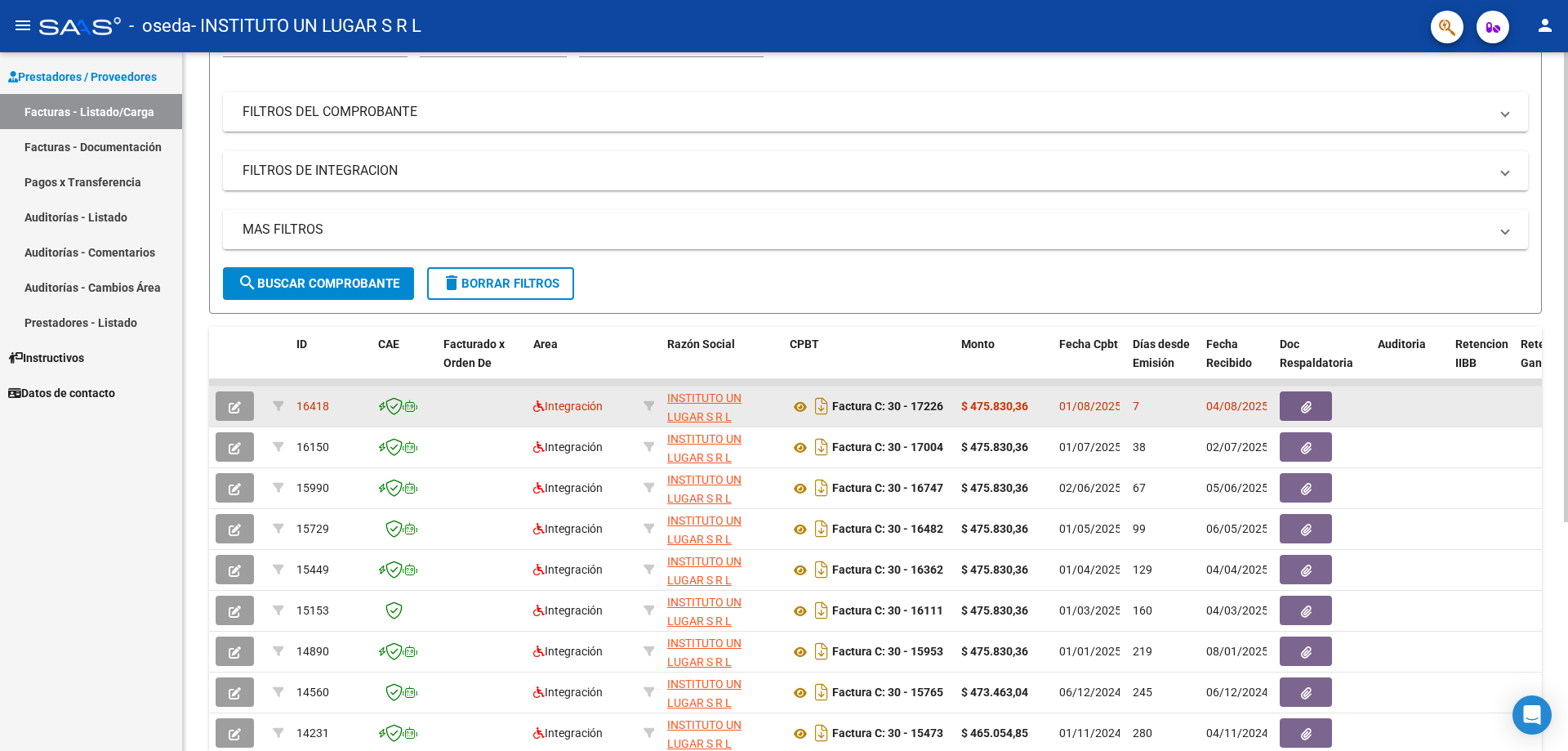 click on "$ 475.830,36" 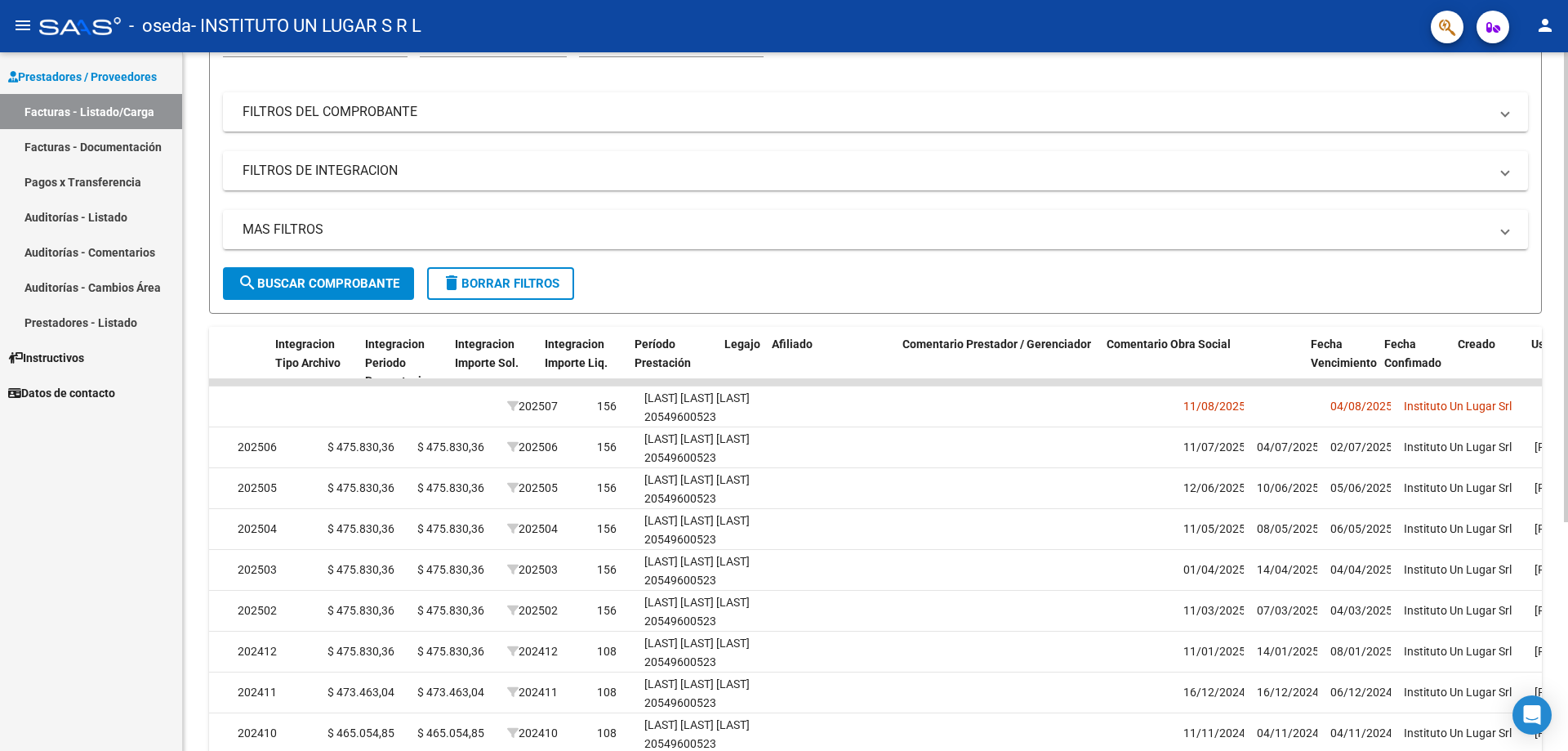 scroll, scrollTop: 0, scrollLeft: 2110, axis: horizontal 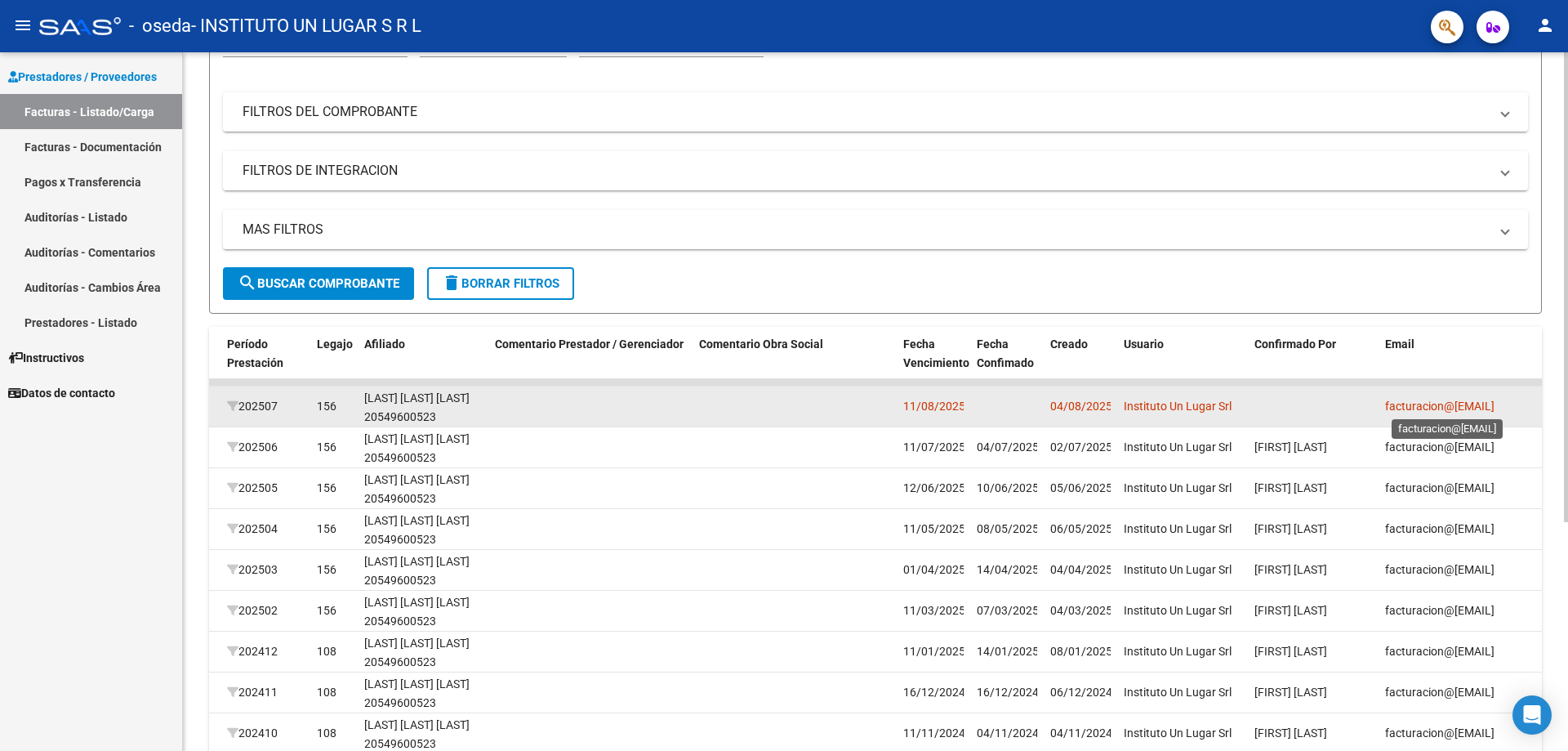 drag, startPoint x: 889, startPoint y: 404, endPoint x: 1506, endPoint y: 402, distance: 617.0032 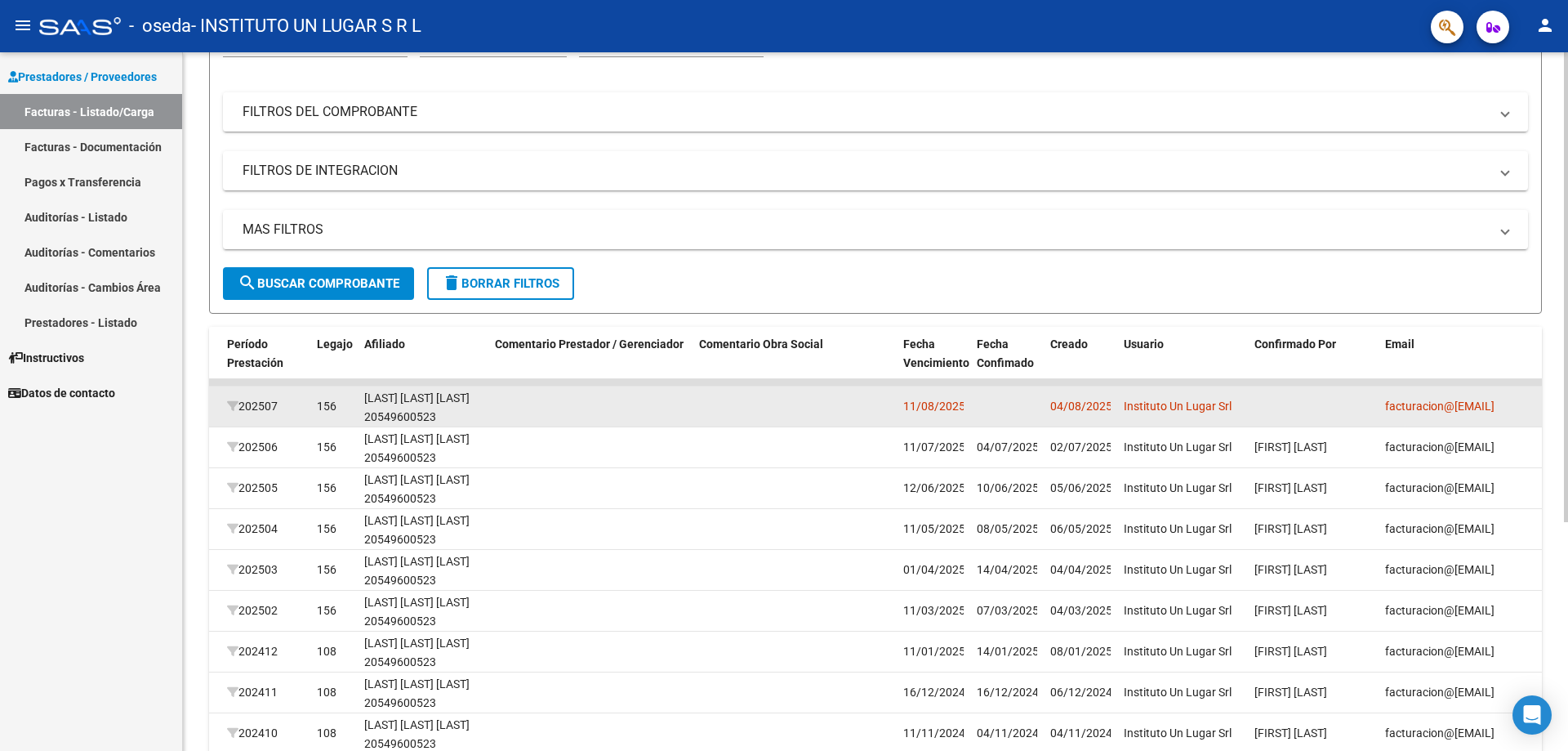 click on "04/08/2025" 